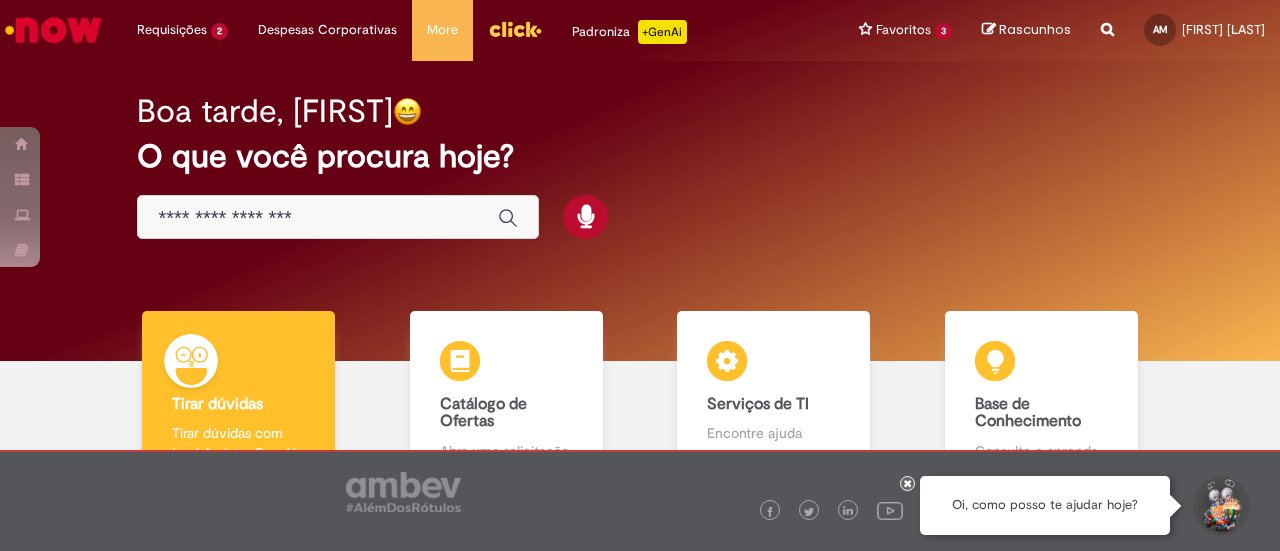 scroll, scrollTop: 0, scrollLeft: 0, axis: both 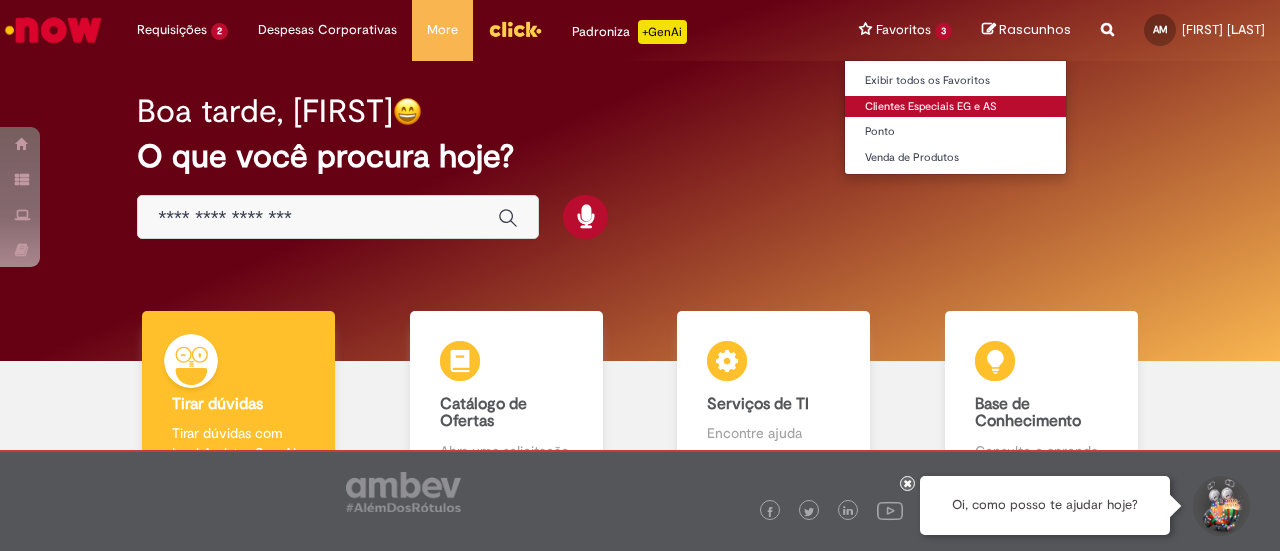 click on "Clientes Especiais EG e AS" at bounding box center (955, 107) 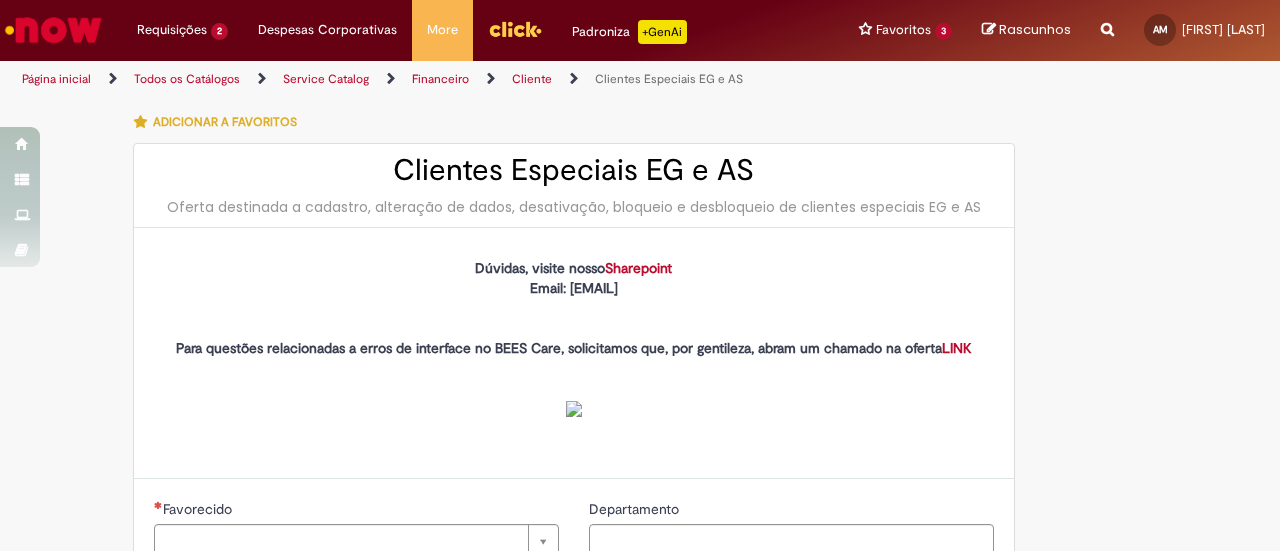 type on "********" 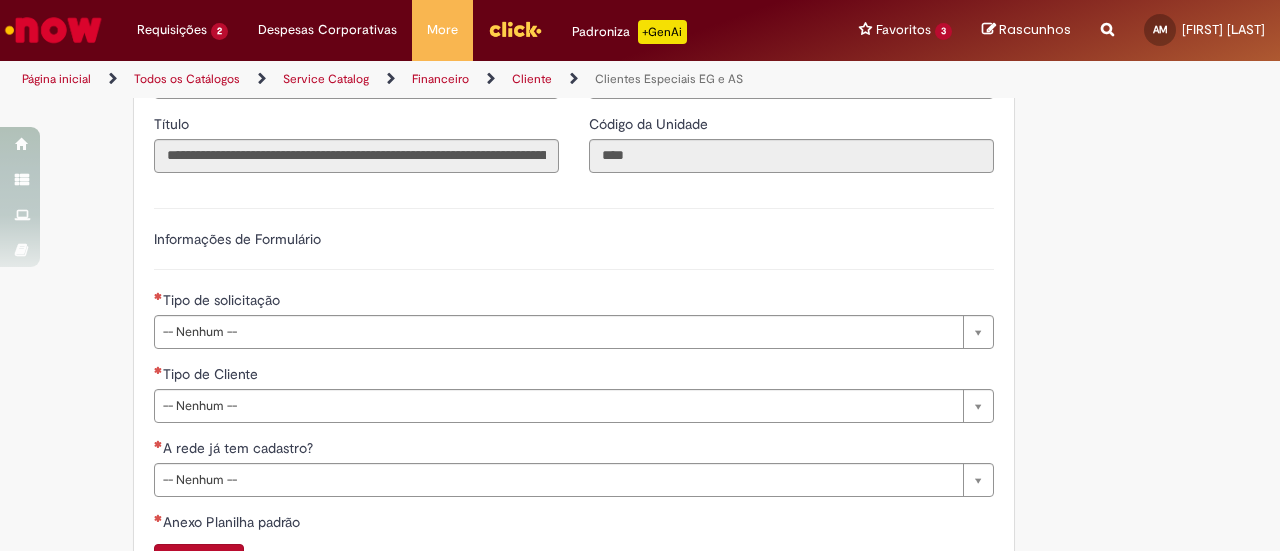 scroll, scrollTop: 608, scrollLeft: 0, axis: vertical 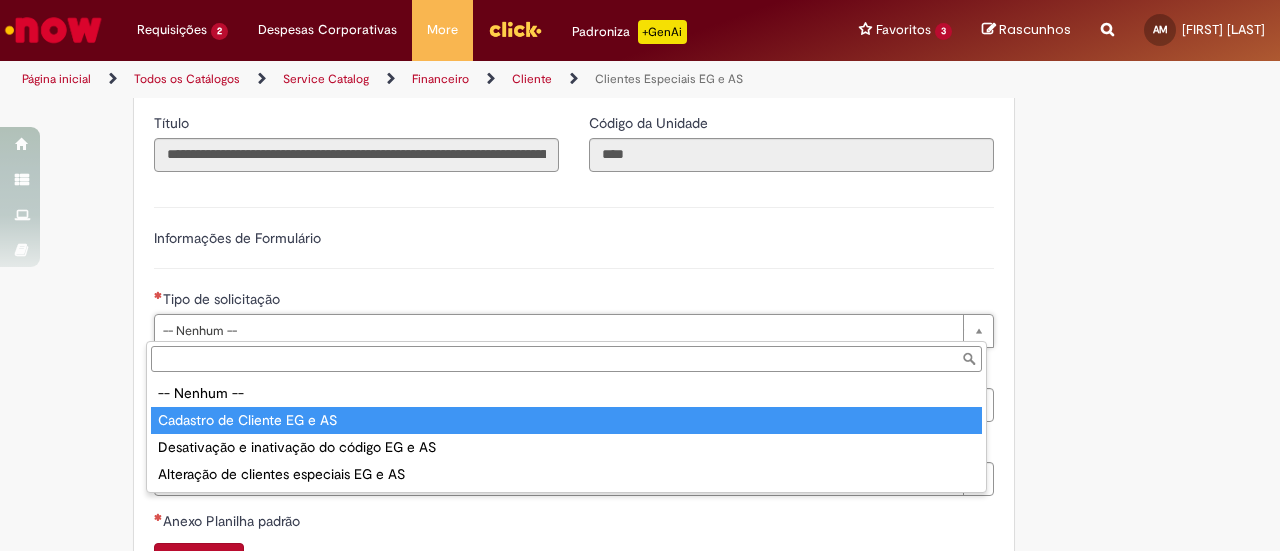 type on "**********" 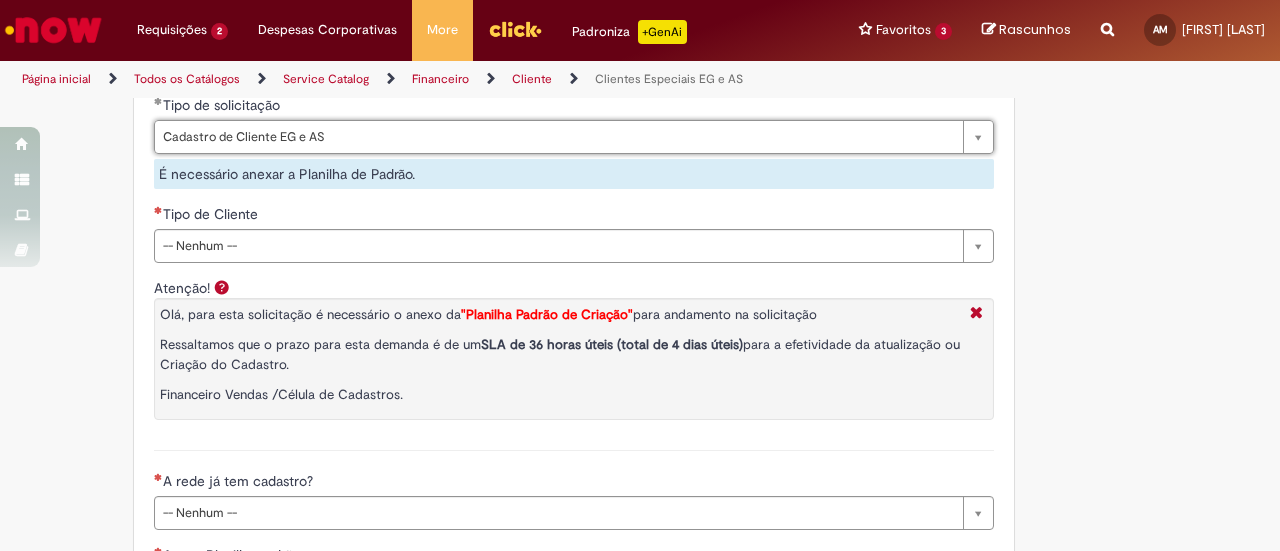 scroll, scrollTop: 808, scrollLeft: 0, axis: vertical 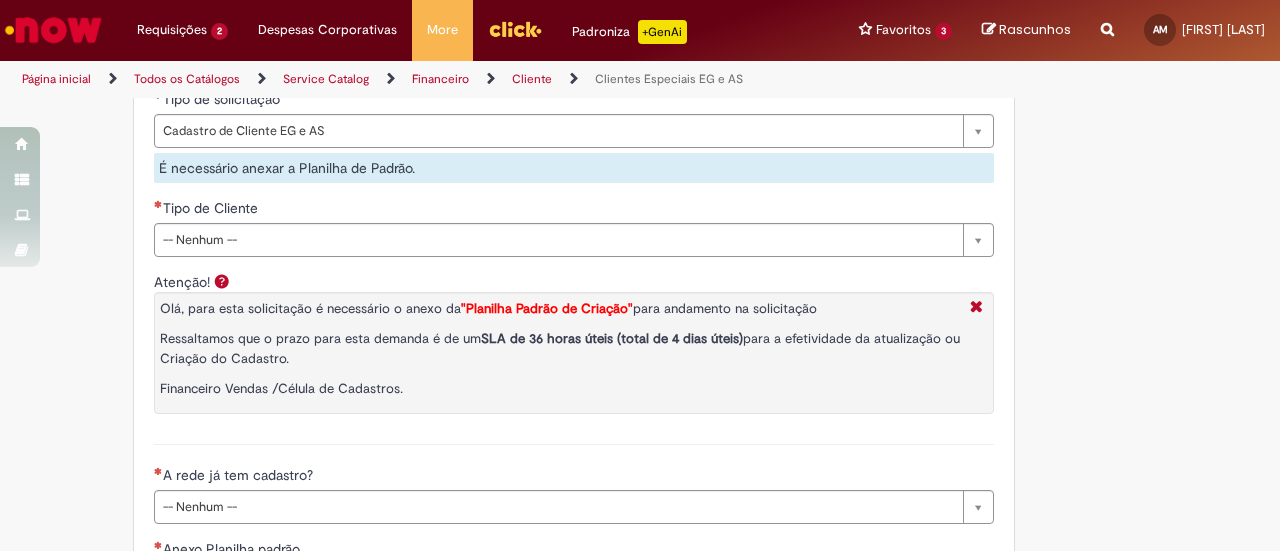 click on "Tipo de Cliente" at bounding box center [574, 210] 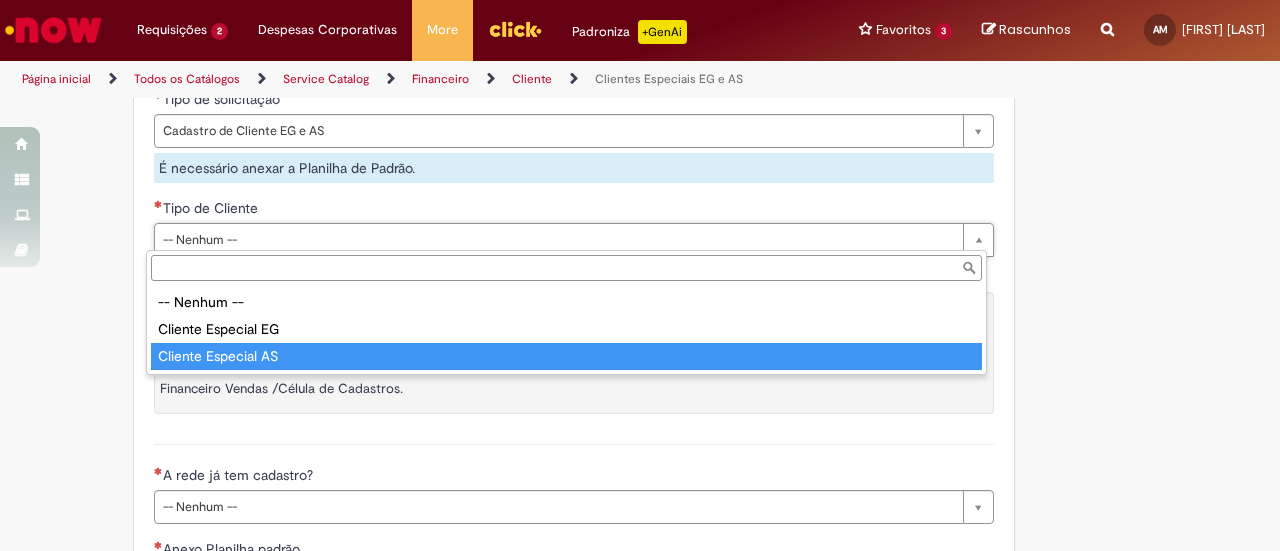 type on "**********" 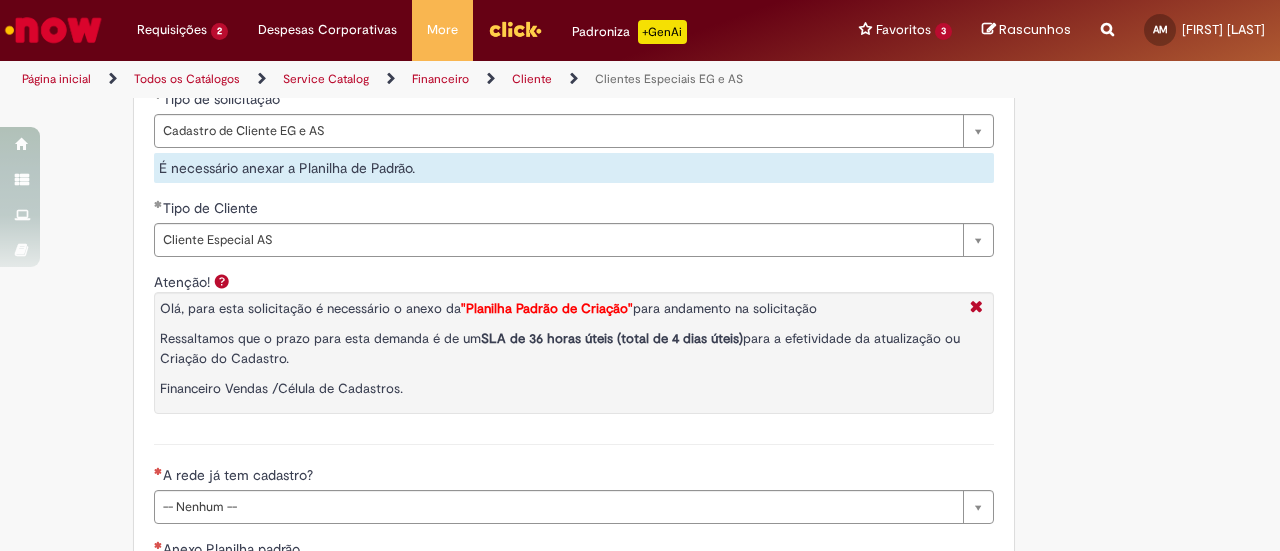click on "**********" at bounding box center (542, 319) 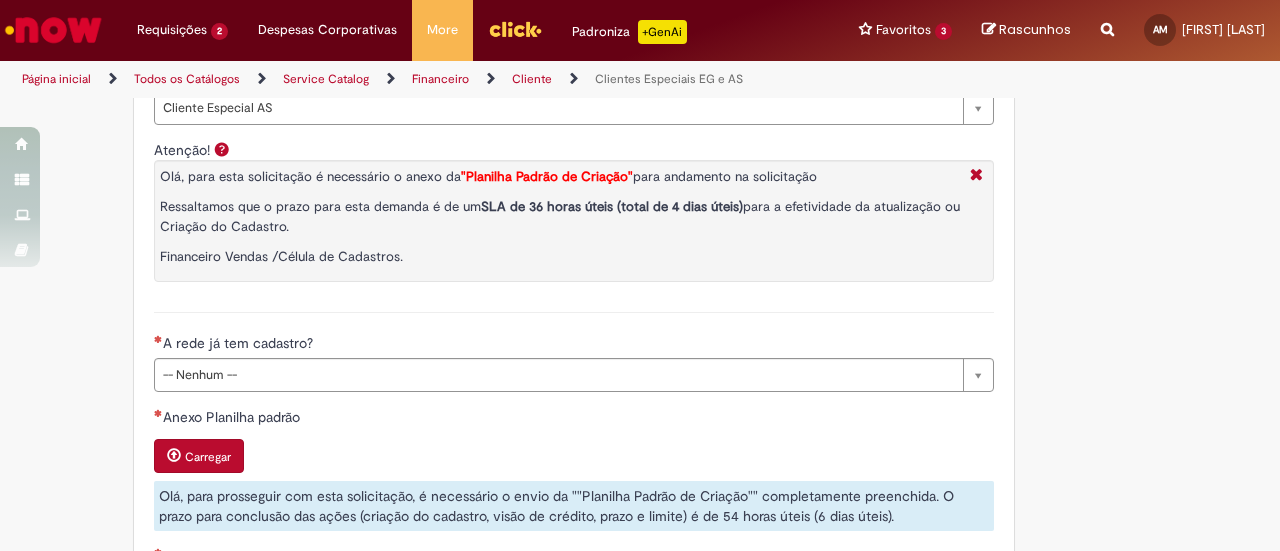 scroll, scrollTop: 1108, scrollLeft: 0, axis: vertical 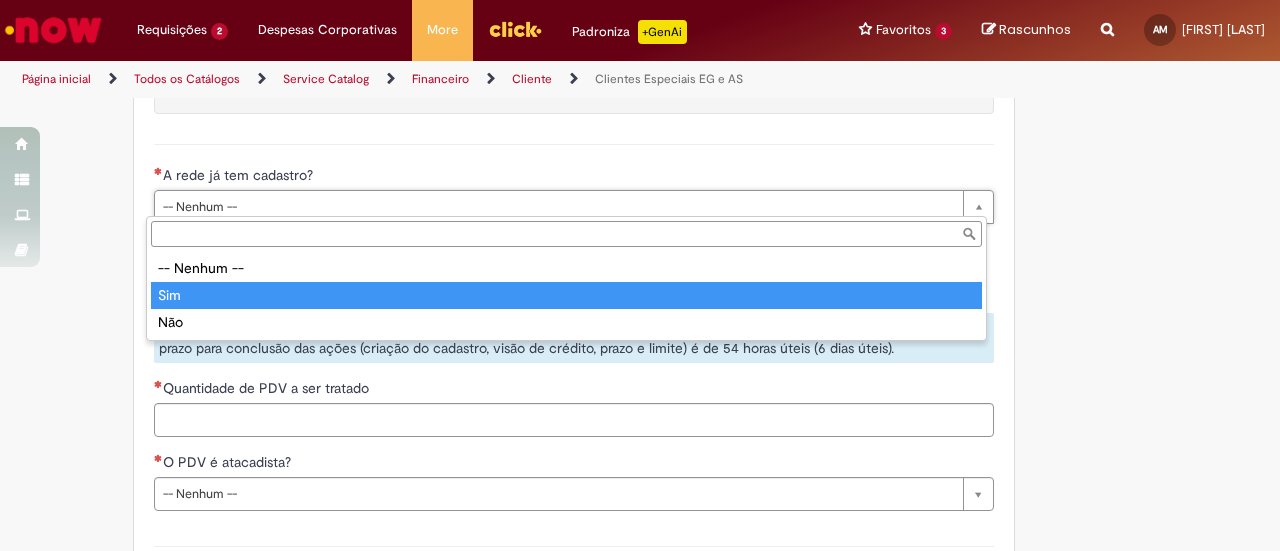 type on "***" 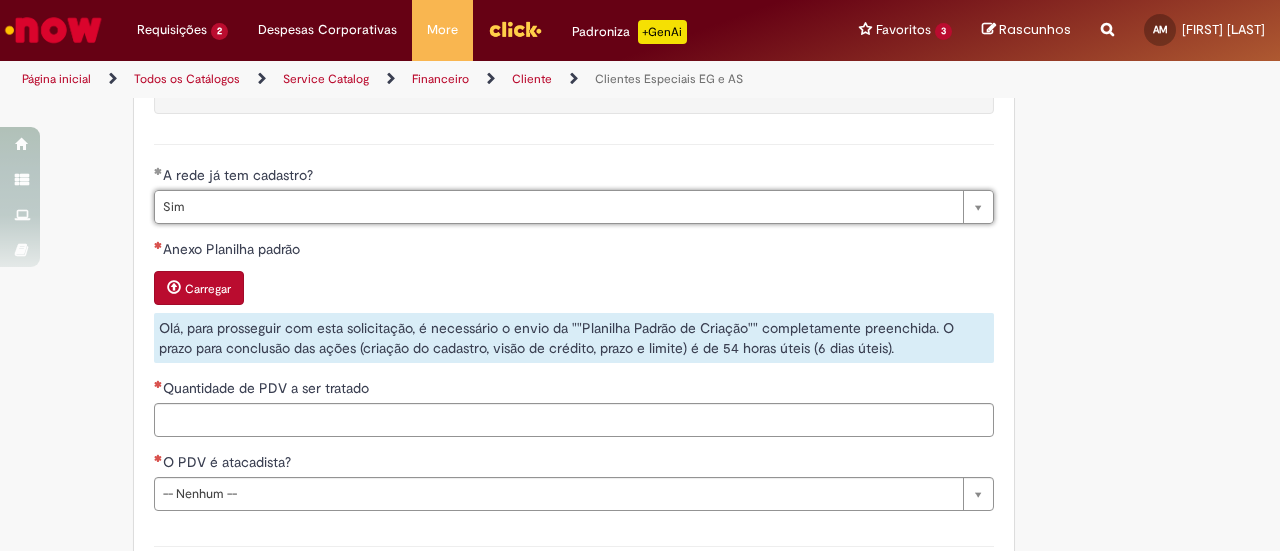 scroll, scrollTop: 1208, scrollLeft: 0, axis: vertical 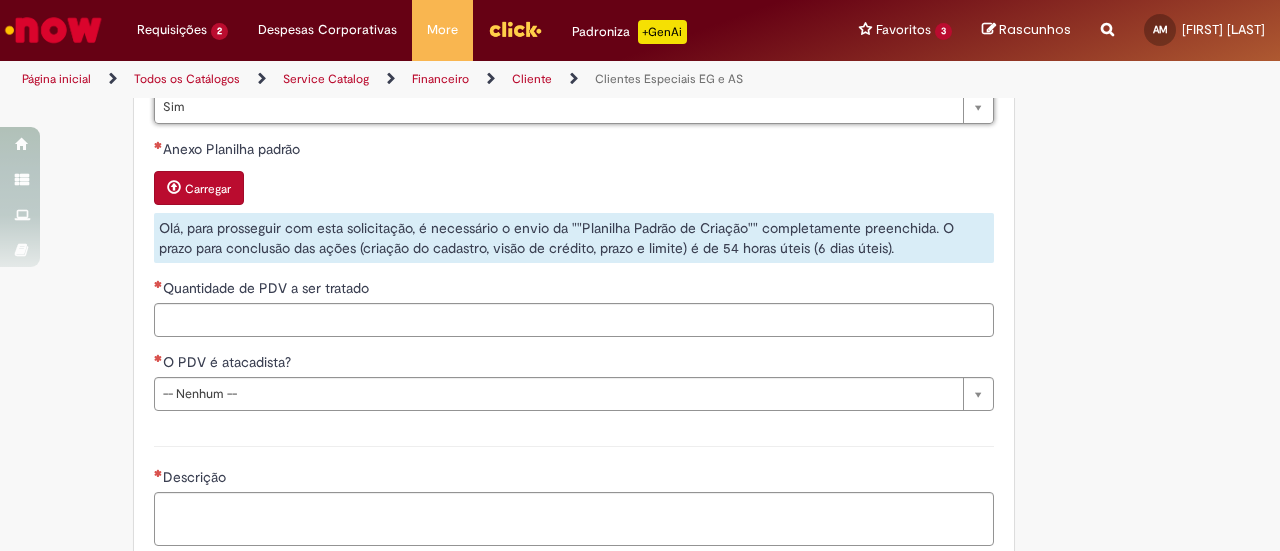 click on "Carregar" at bounding box center (199, 188) 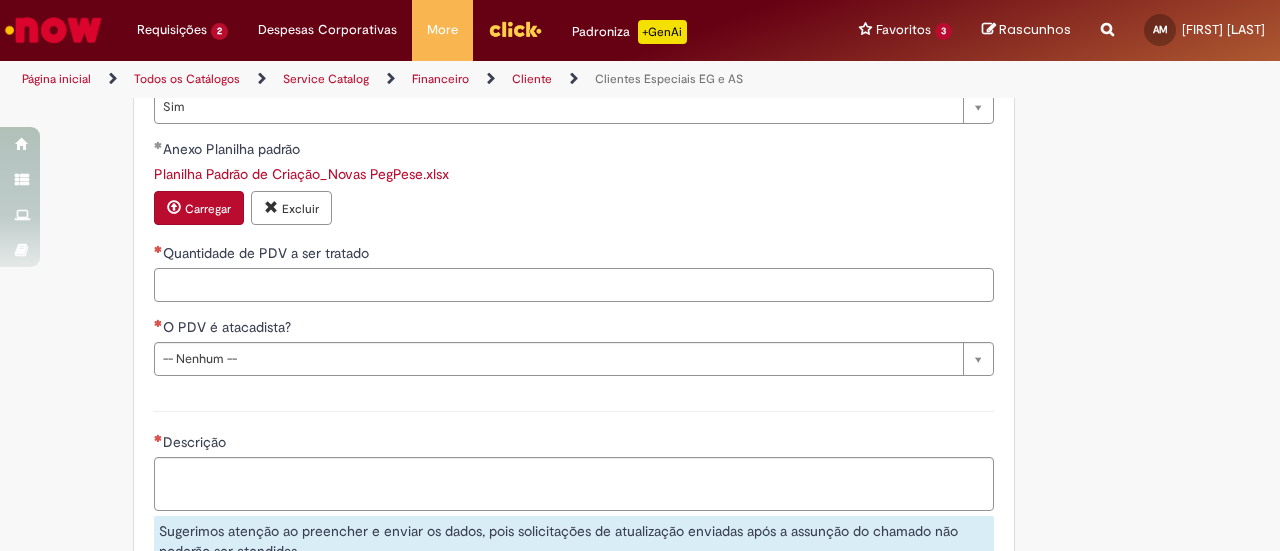 click on "Quantidade de PDV a ser tratado" at bounding box center (574, 285) 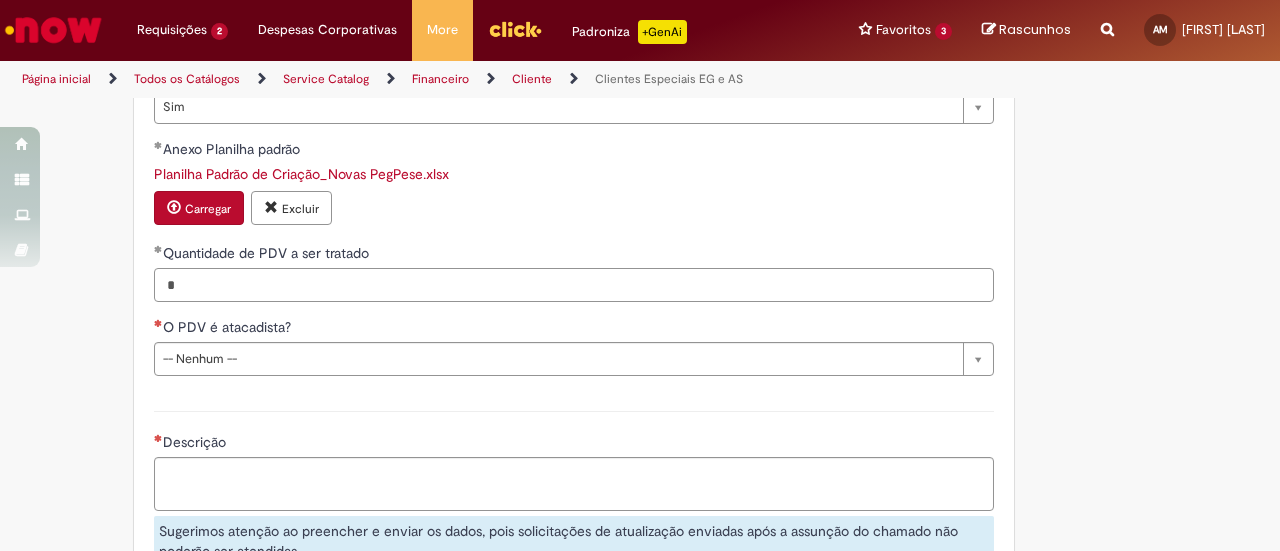 type on "*" 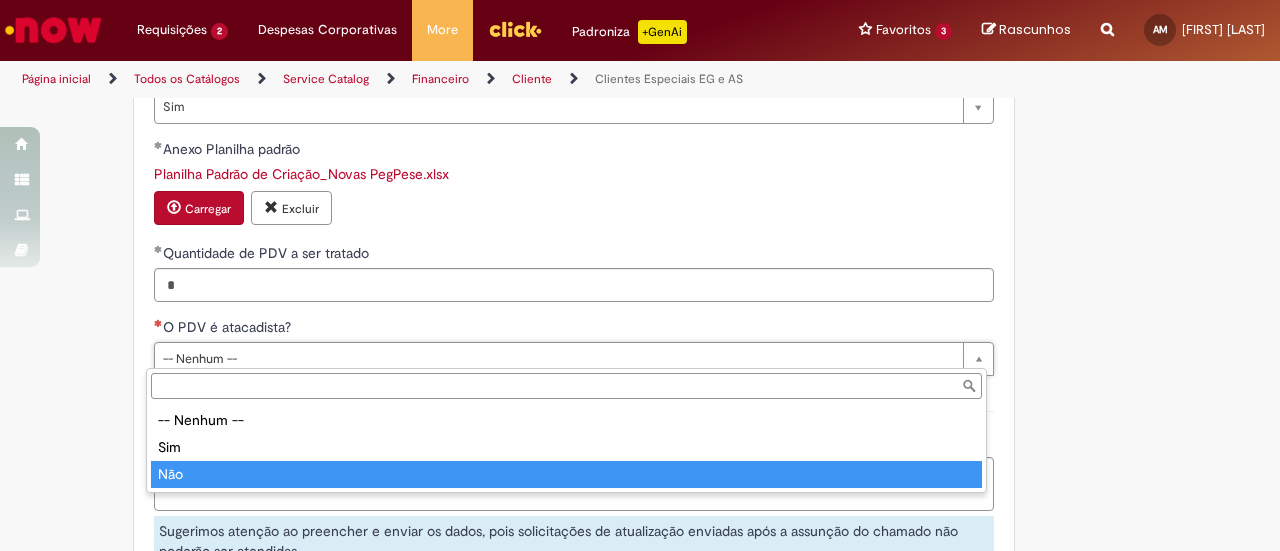 type on "***" 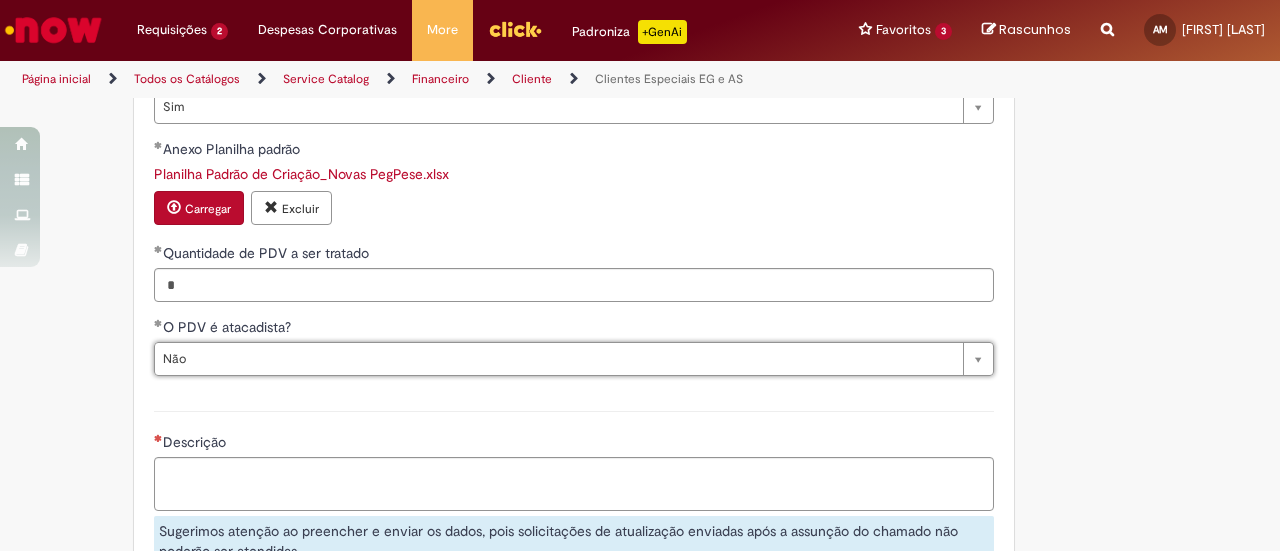 click on "**********" at bounding box center [542, -99] 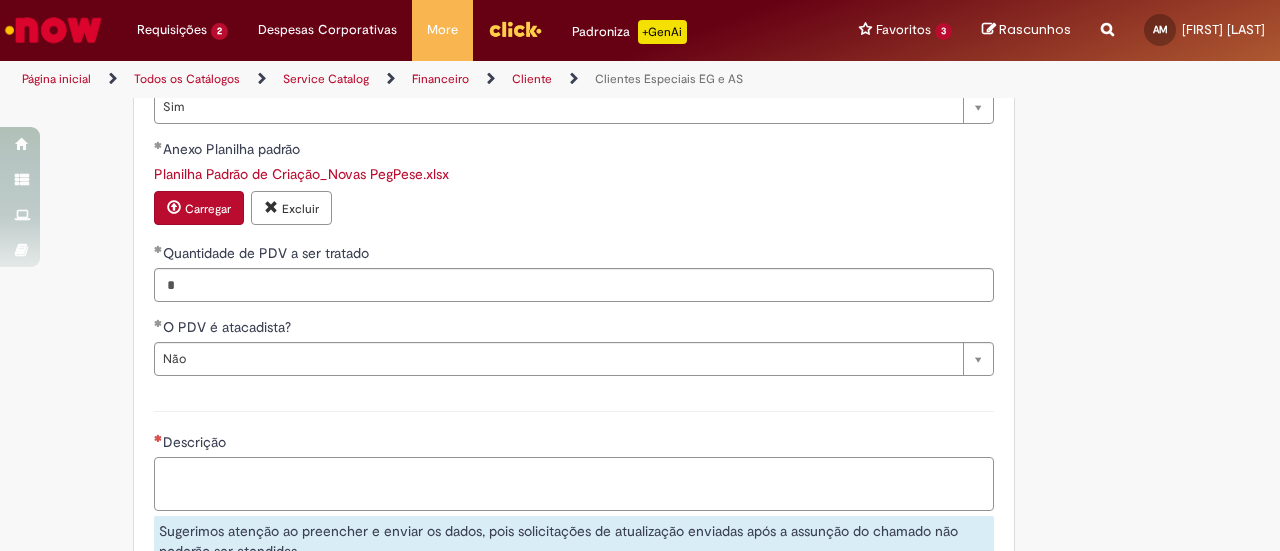 click on "Descrição" at bounding box center (574, 483) 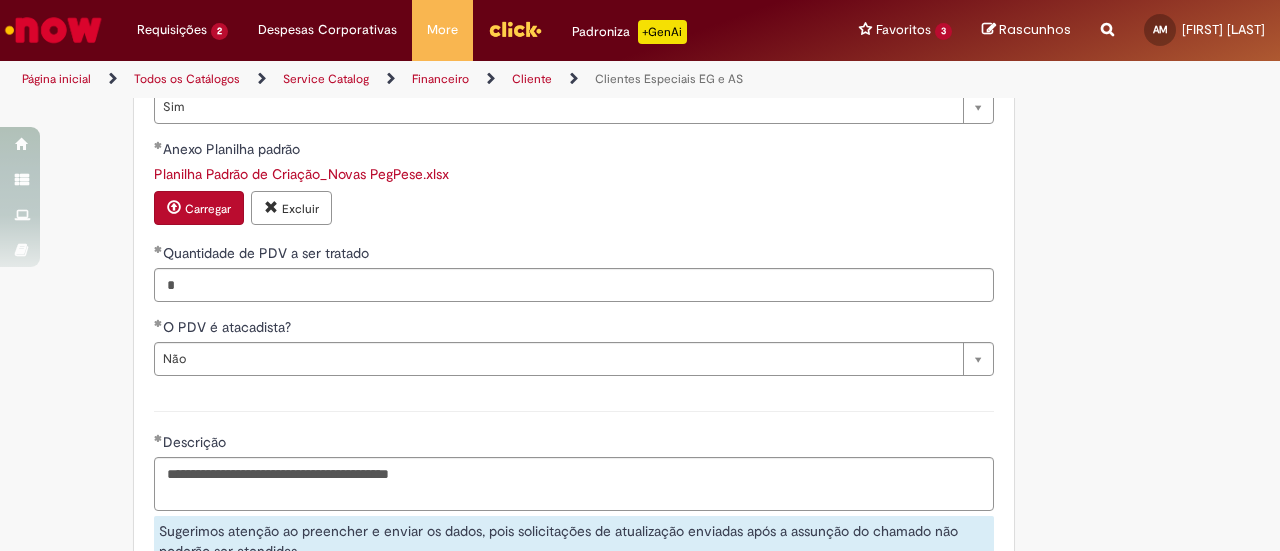 click on "**********" at bounding box center [542, -99] 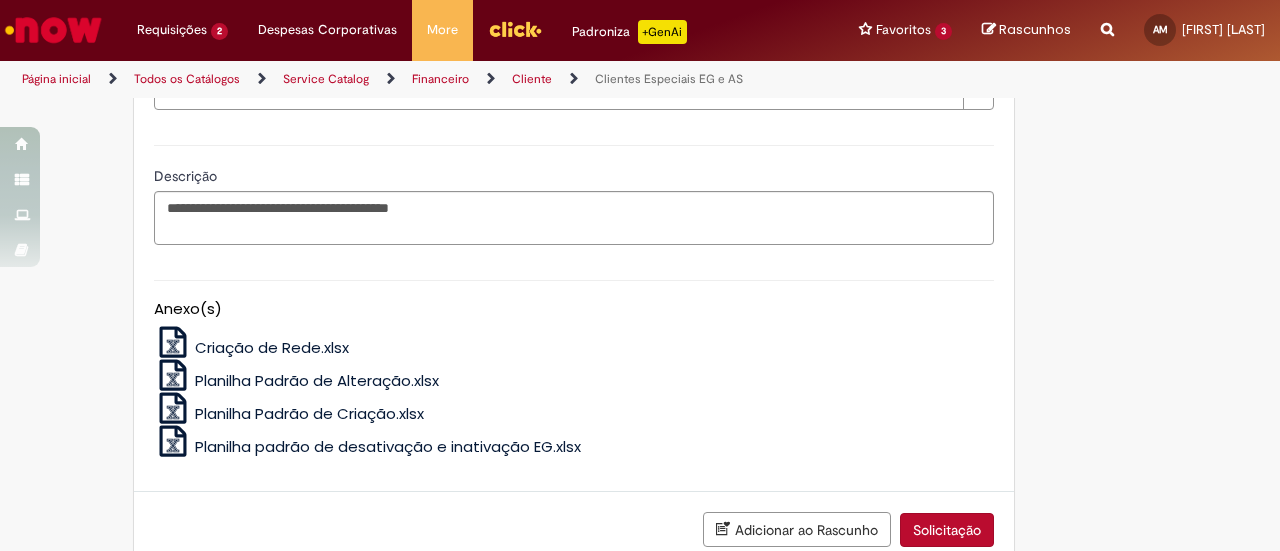 scroll, scrollTop: 1508, scrollLeft: 0, axis: vertical 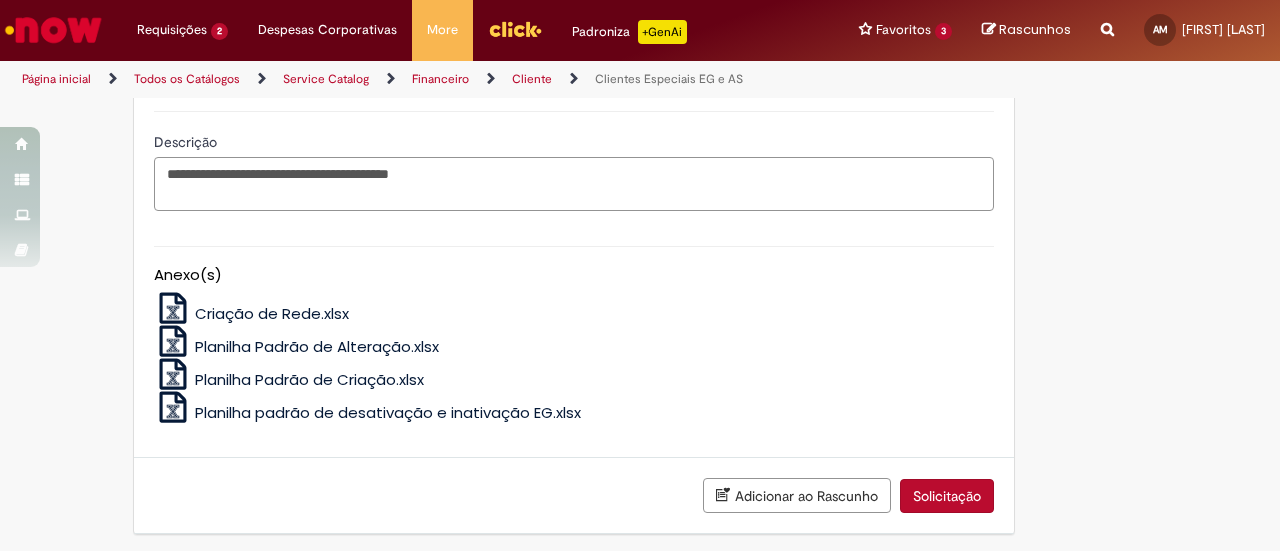 click on "**********" at bounding box center [574, 183] 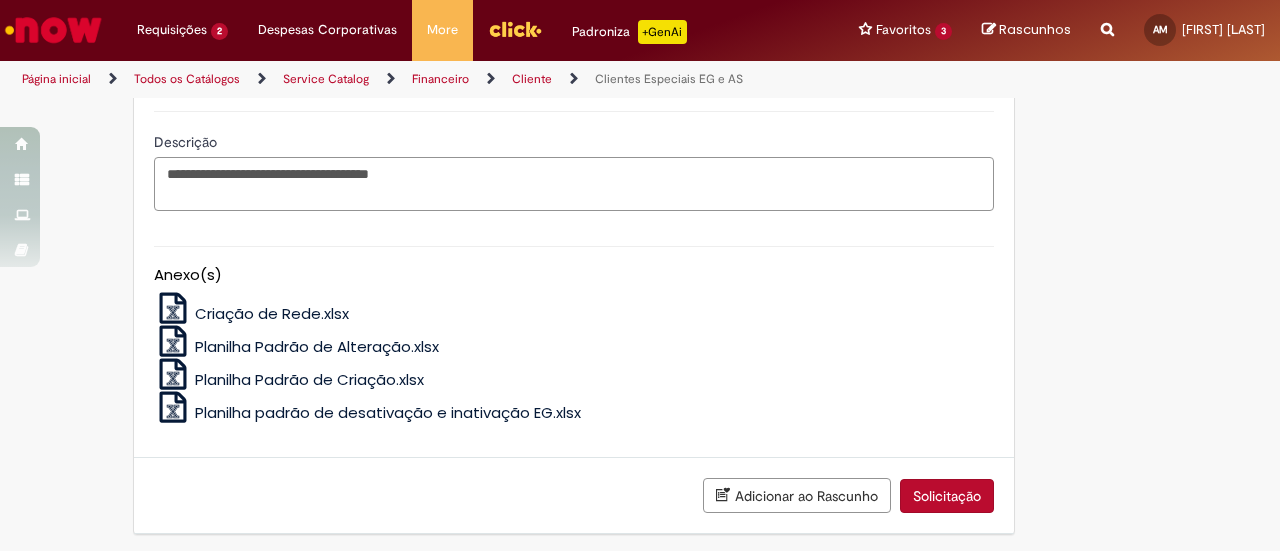 click on "**********" at bounding box center (574, 183) 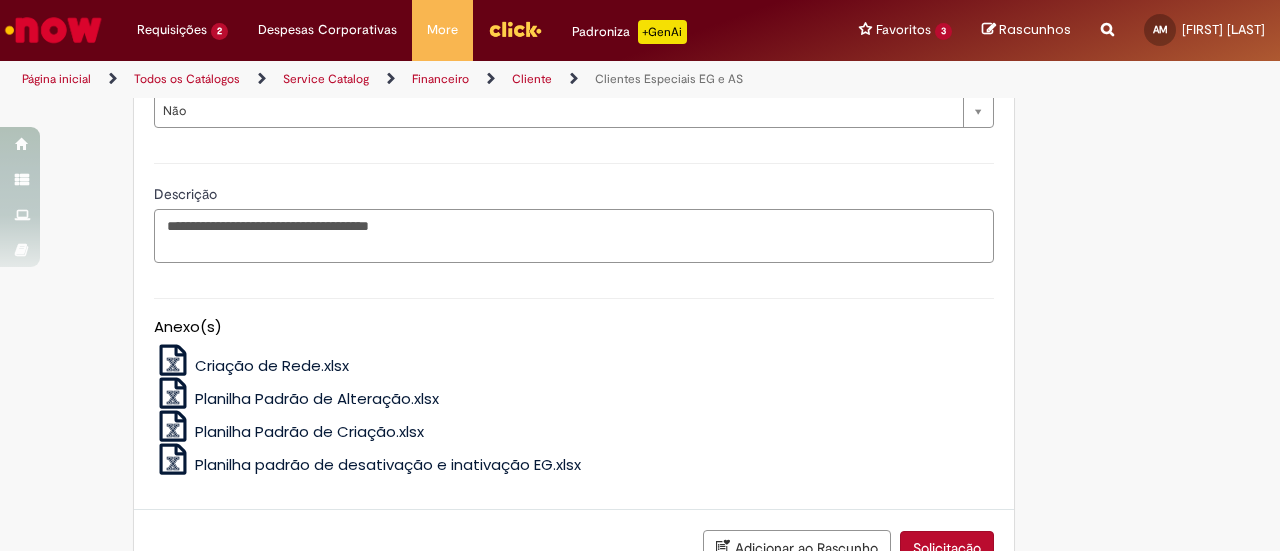 scroll, scrollTop: 1508, scrollLeft: 0, axis: vertical 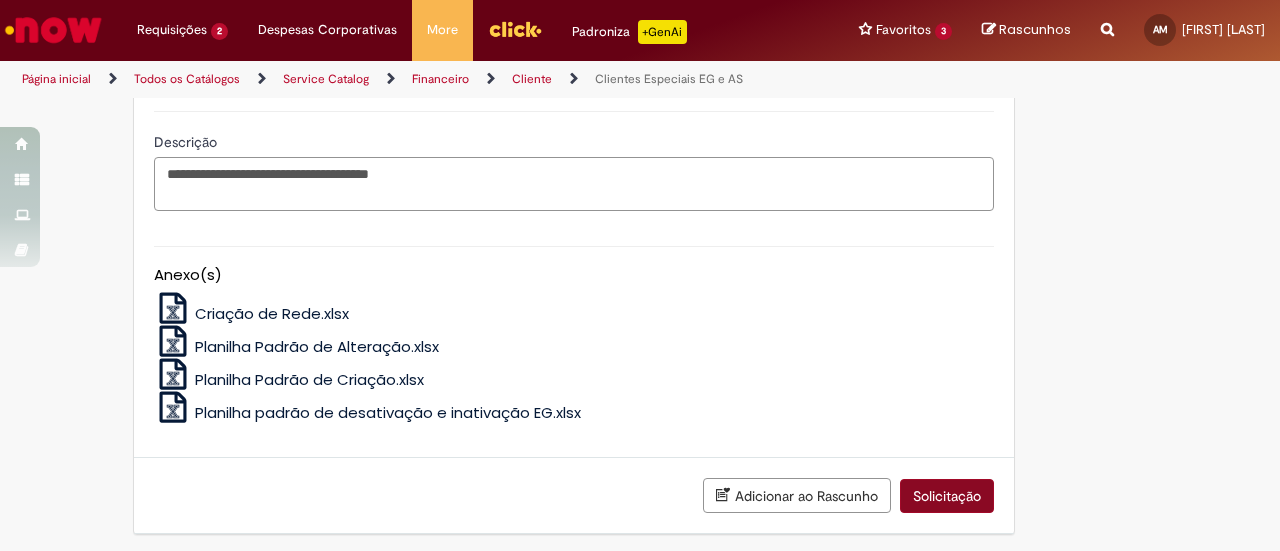 type on "**********" 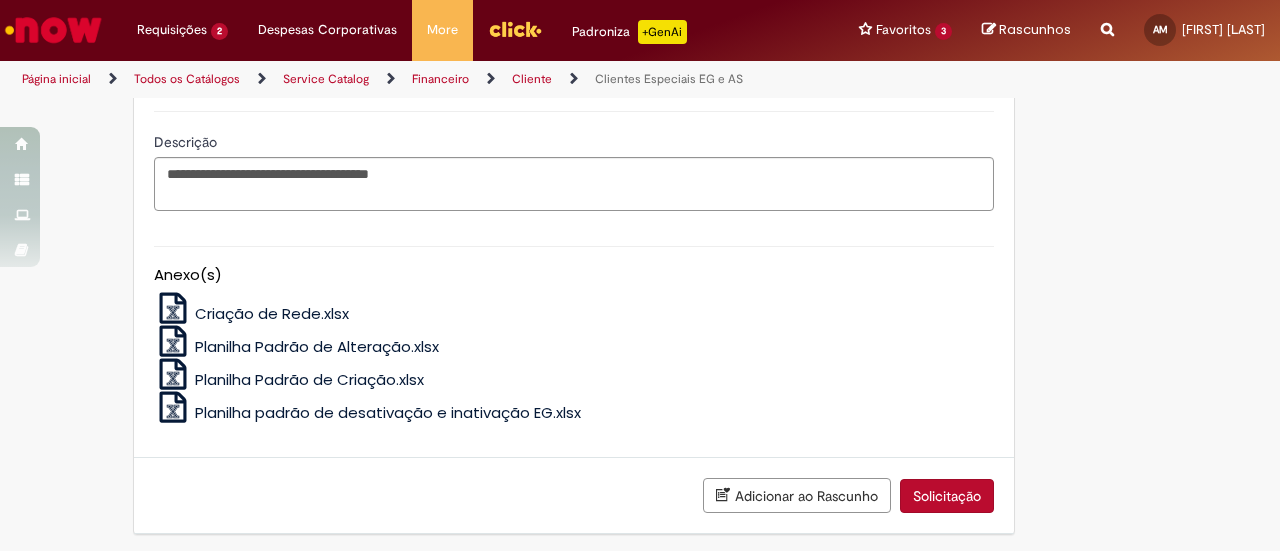 click on "Solicitação" at bounding box center [947, 496] 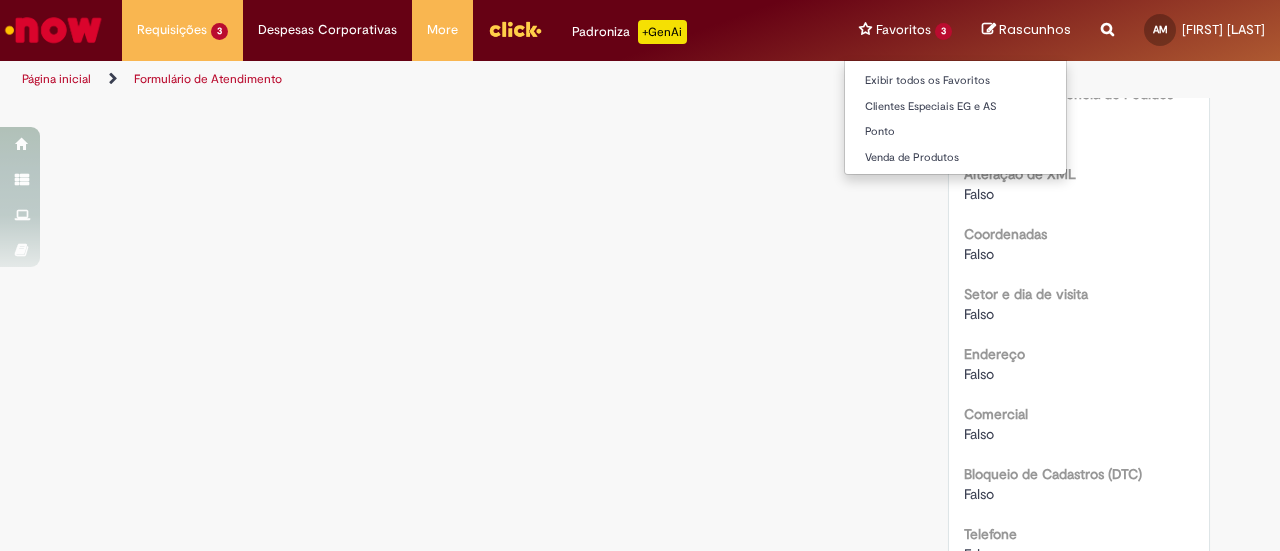 scroll, scrollTop: 0, scrollLeft: 0, axis: both 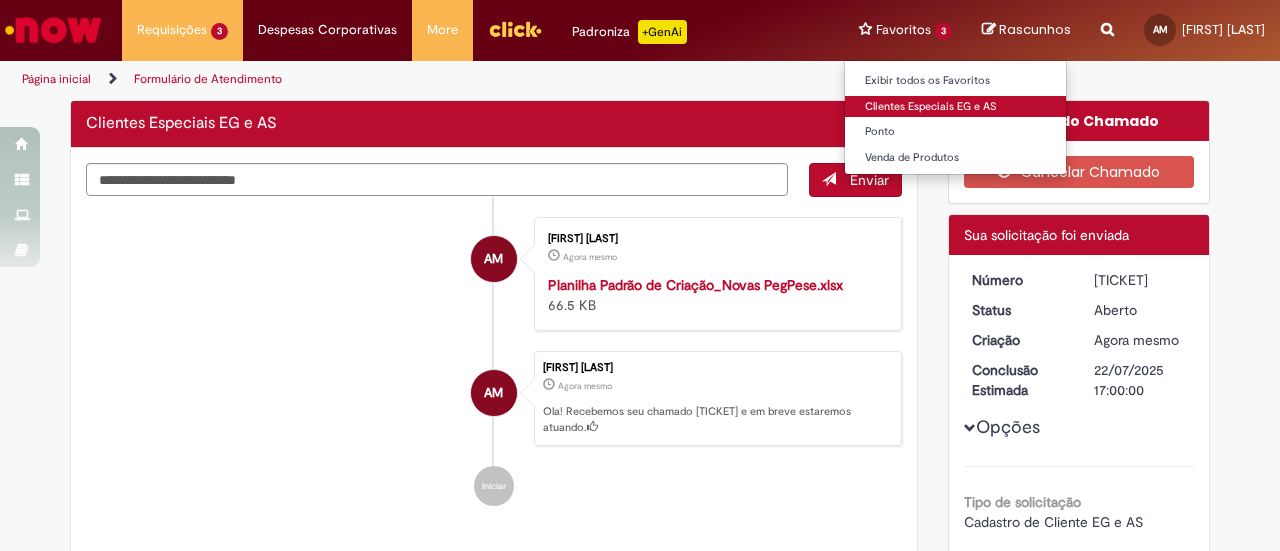 click on "Clientes Especiais EG e AS" at bounding box center (955, 107) 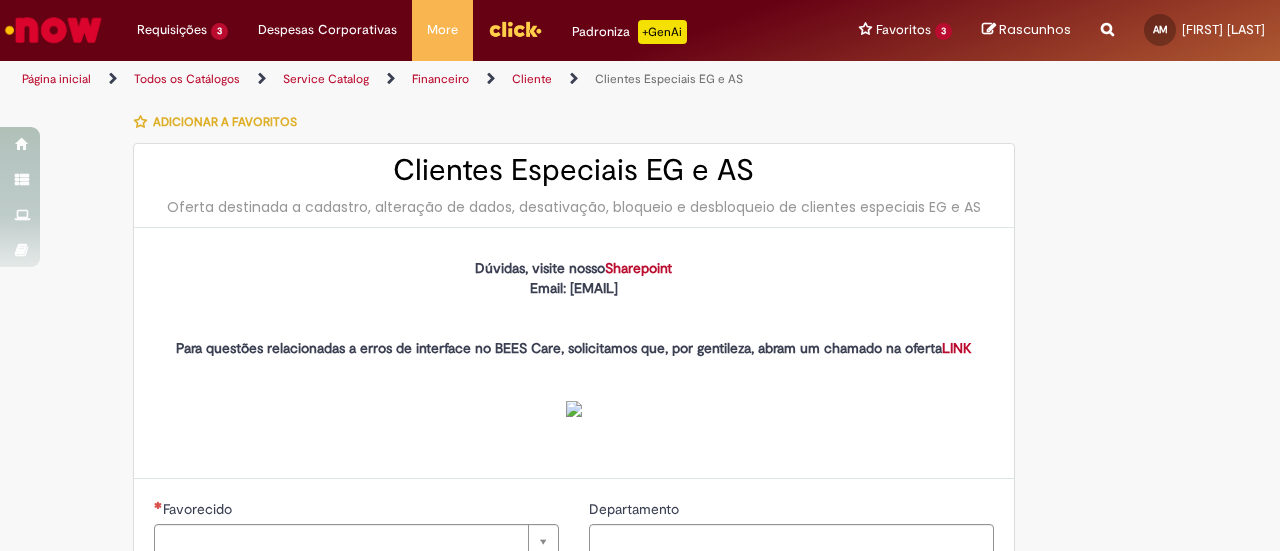 type on "********" 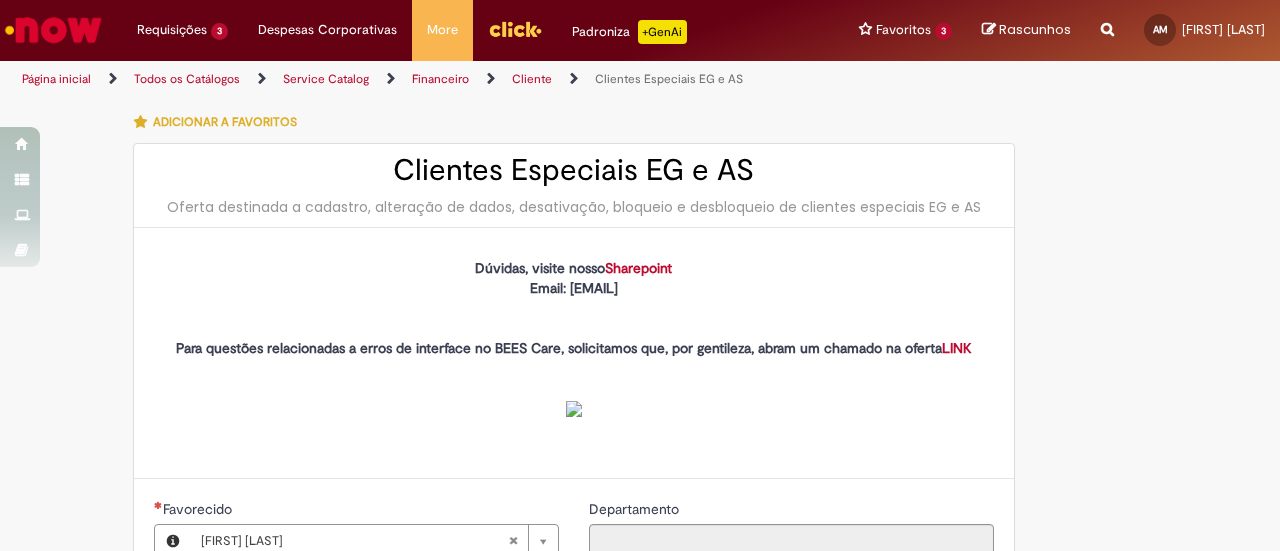 type on "**********" 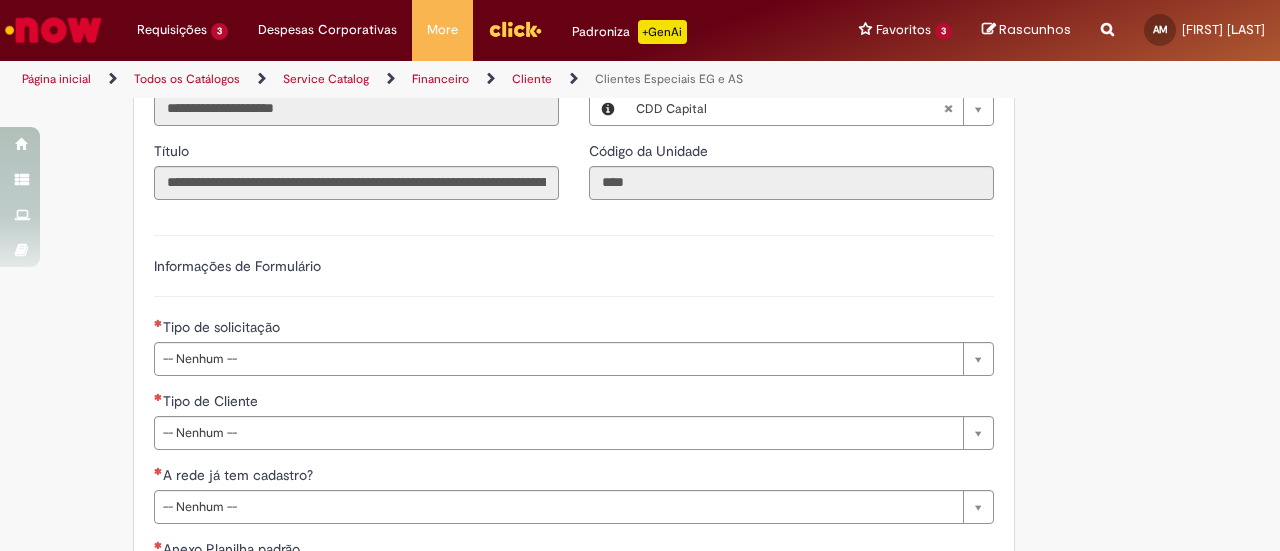 scroll, scrollTop: 600, scrollLeft: 0, axis: vertical 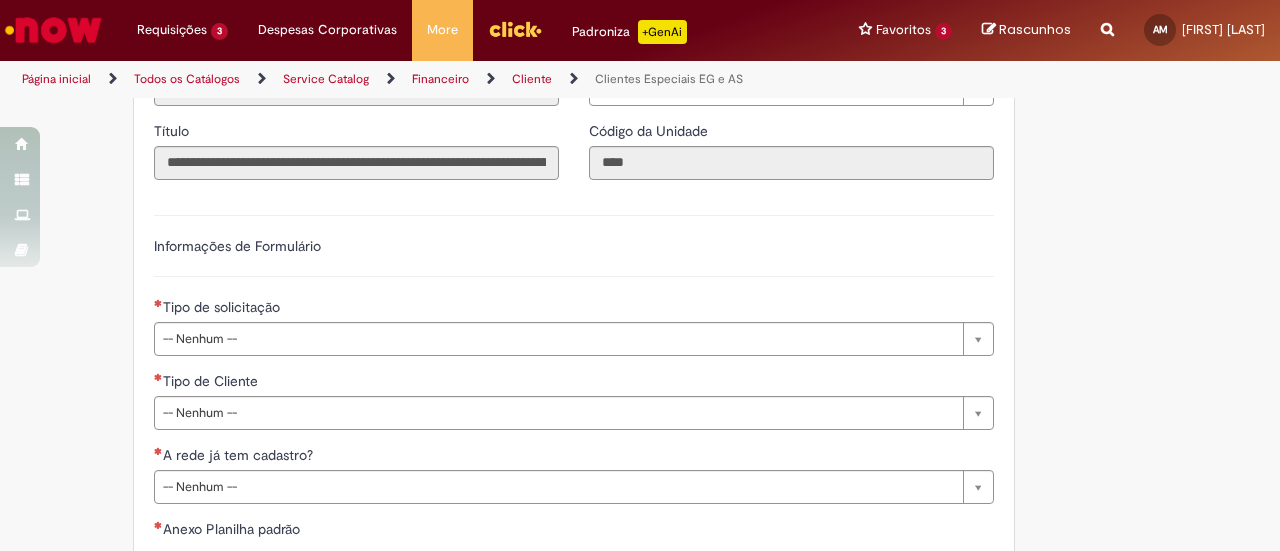 click on "**********" at bounding box center [574, 464] 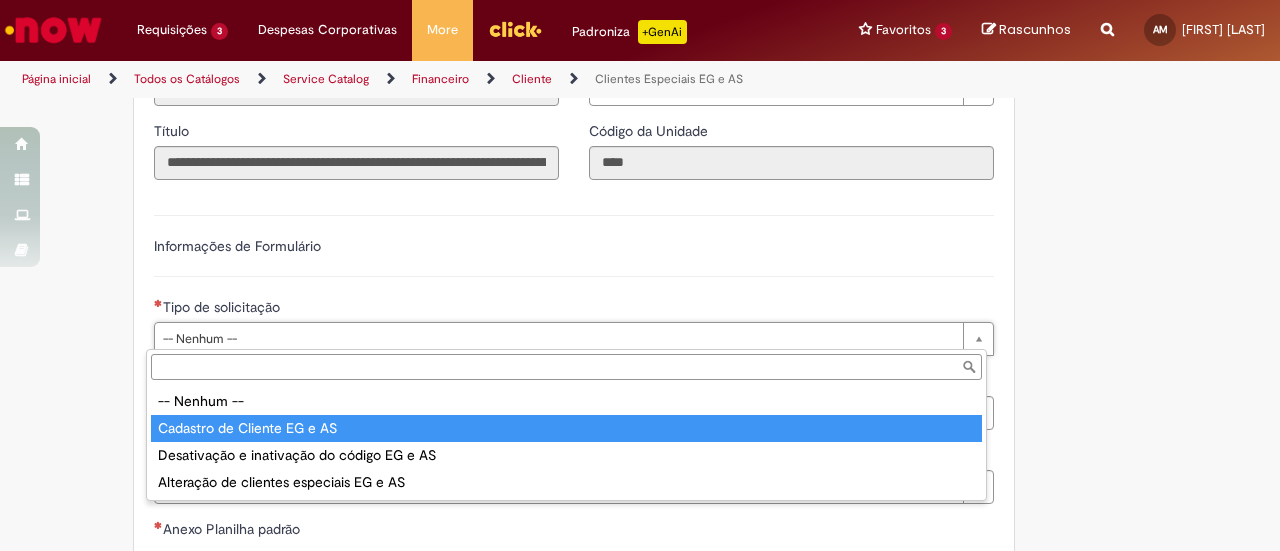 type on "**********" 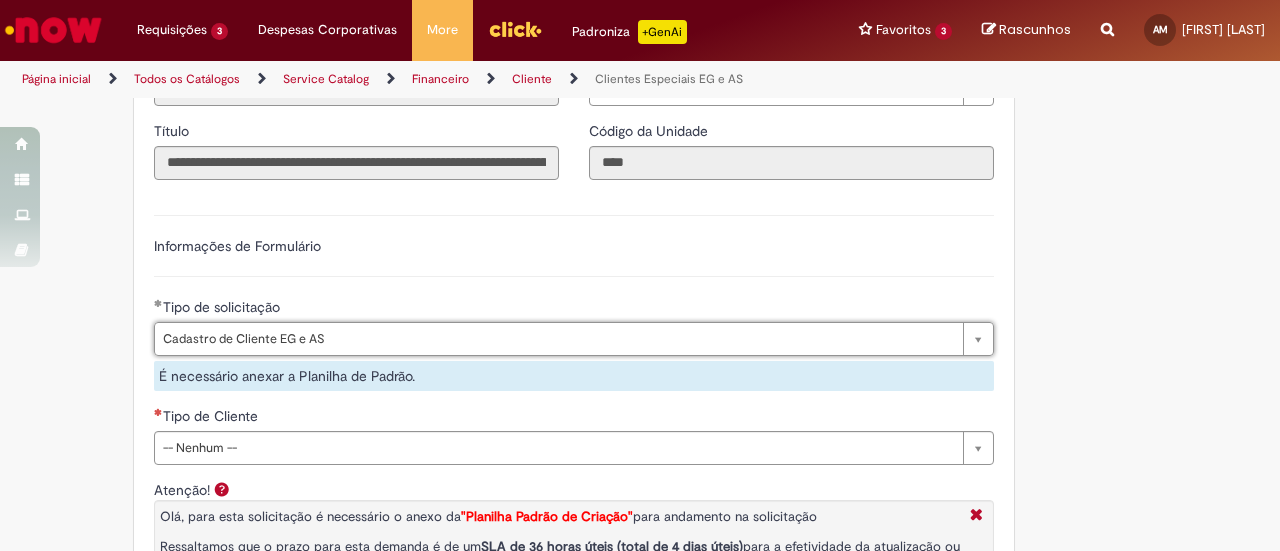 scroll, scrollTop: 800, scrollLeft: 0, axis: vertical 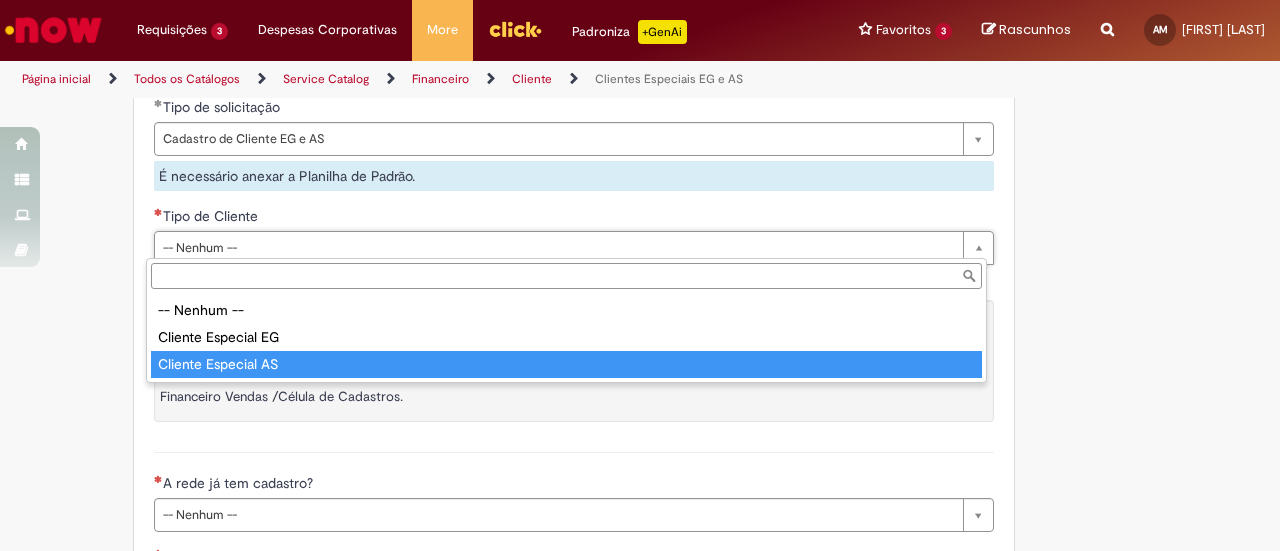 type on "**********" 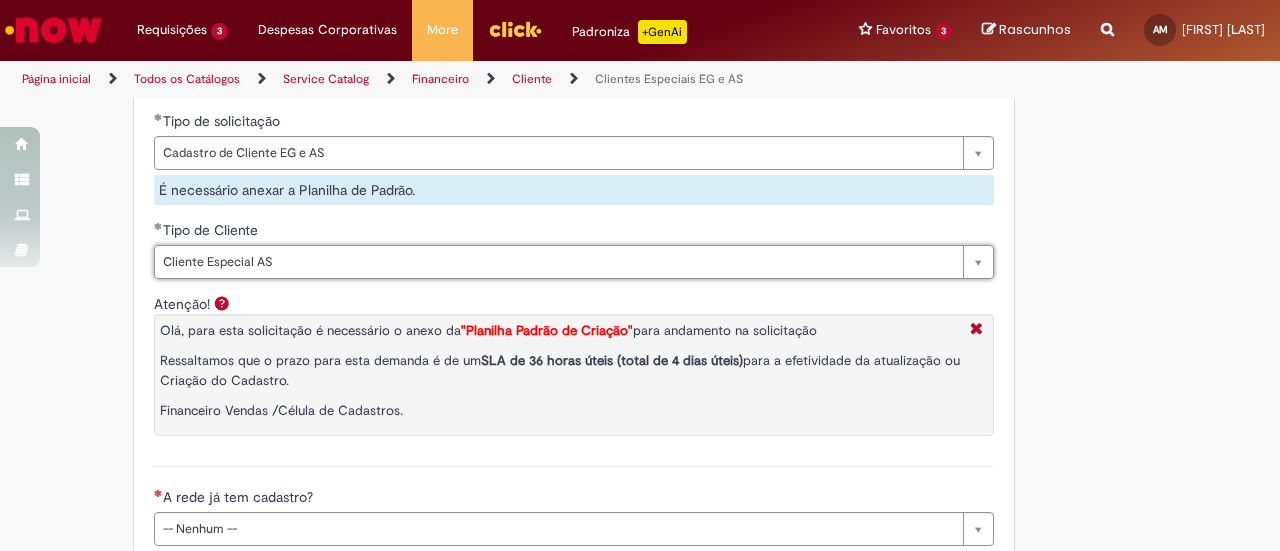 scroll, scrollTop: 700, scrollLeft: 0, axis: vertical 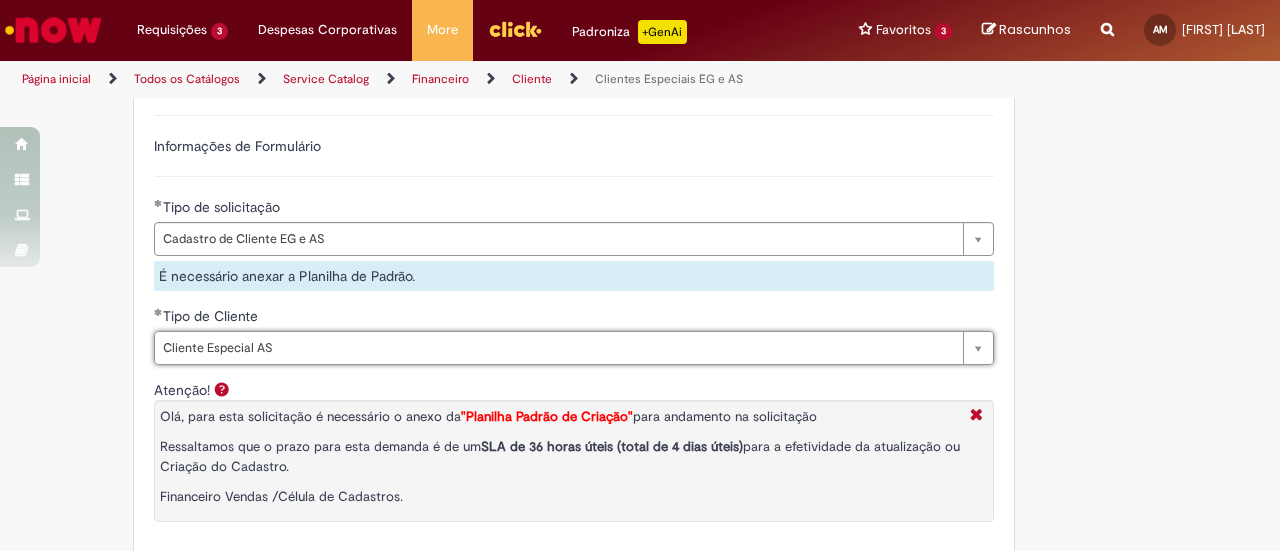 click on "Tipo de solicitação" at bounding box center [574, 209] 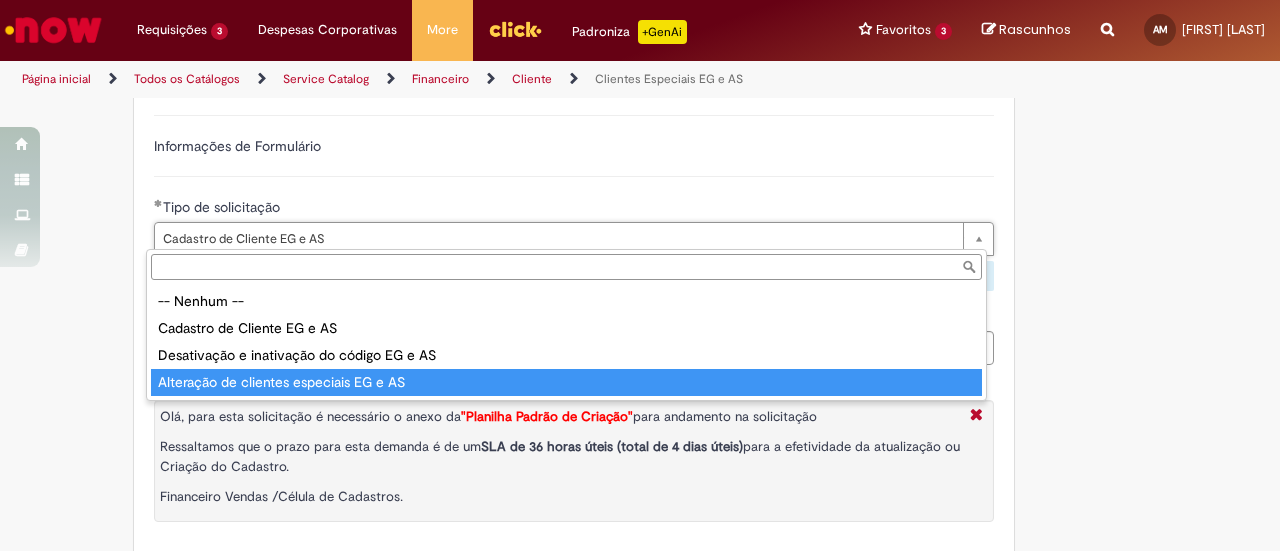 type on "**********" 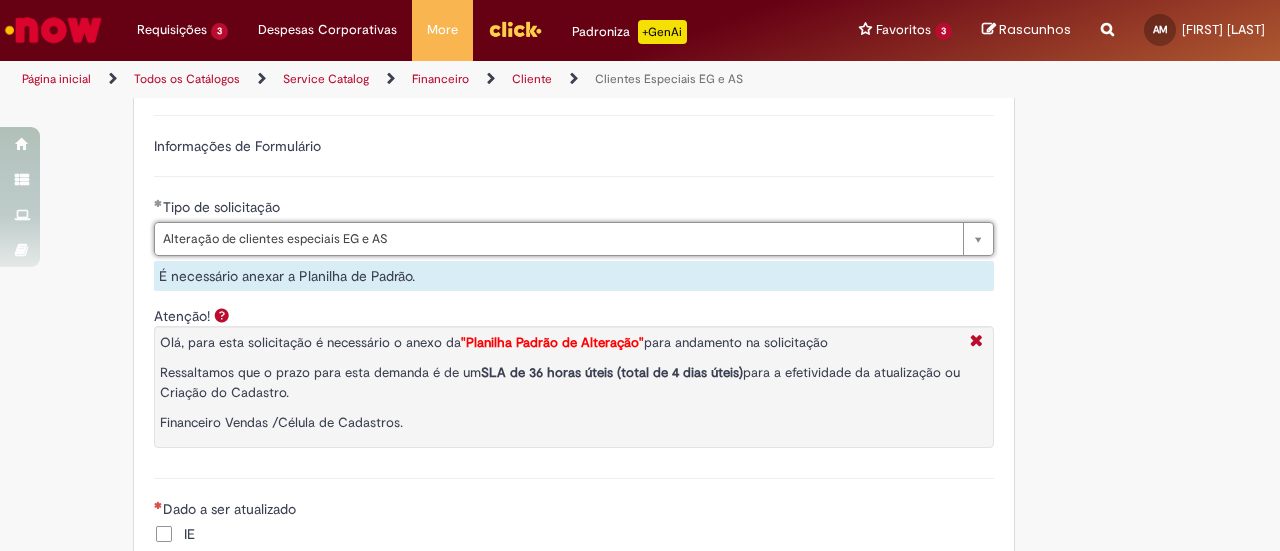 scroll, scrollTop: 0, scrollLeft: 177, axis: horizontal 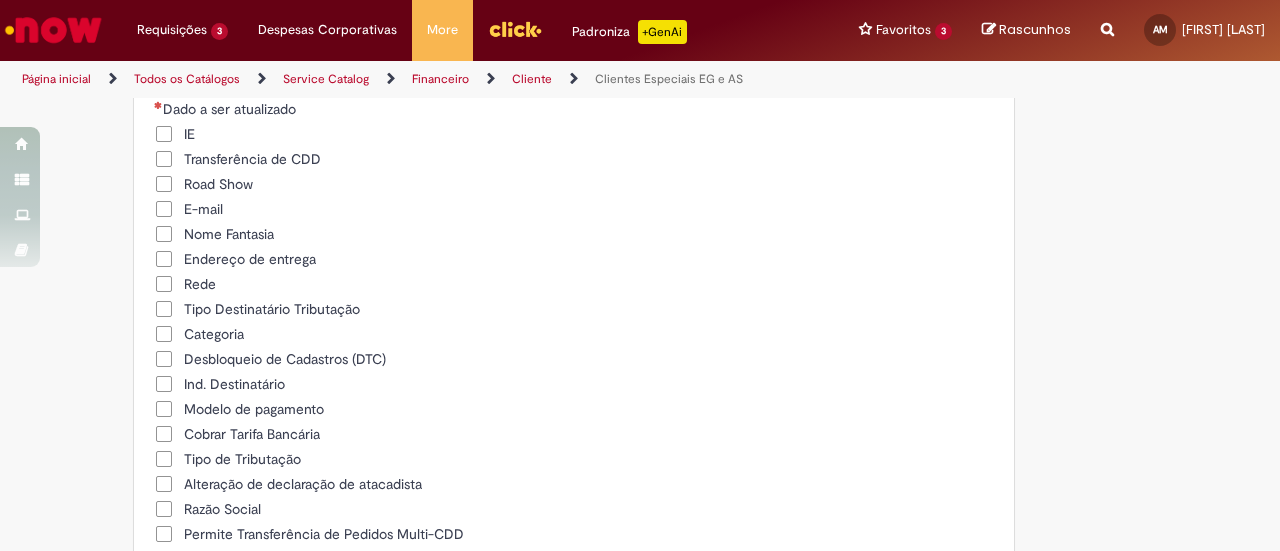 click on "Nome Fantasia" at bounding box center (229, 234) 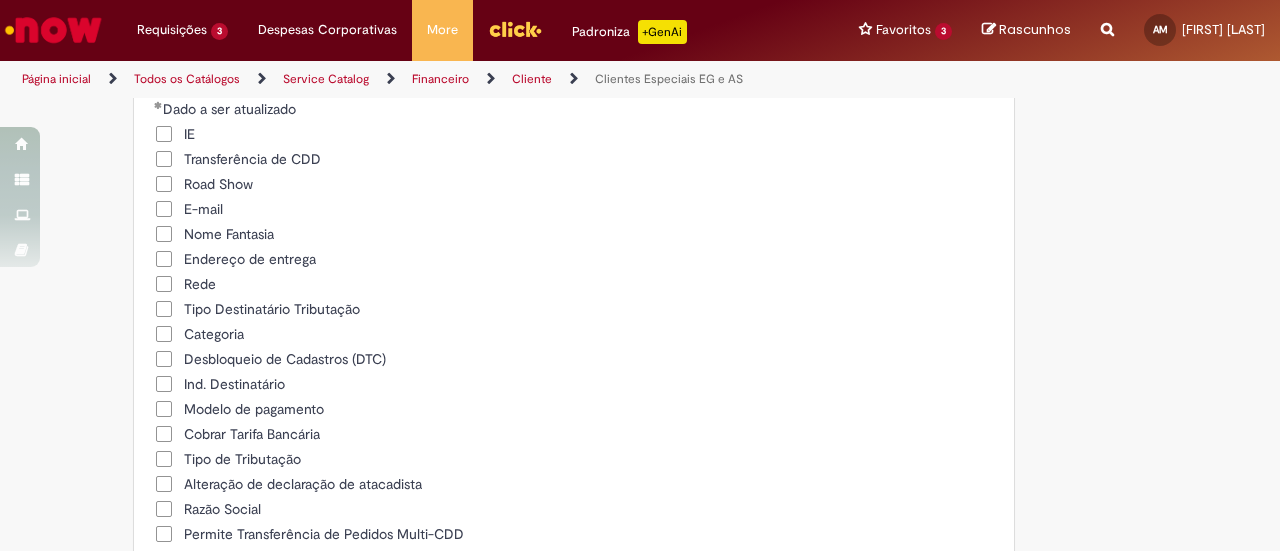 click on "**********" at bounding box center (542, 285) 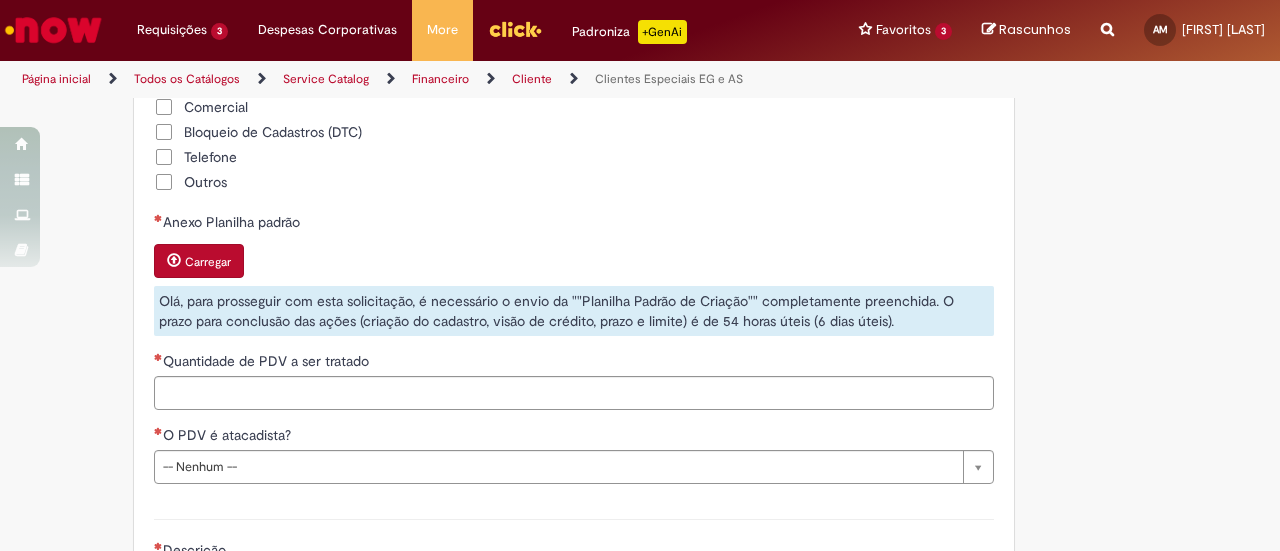 scroll, scrollTop: 1700, scrollLeft: 0, axis: vertical 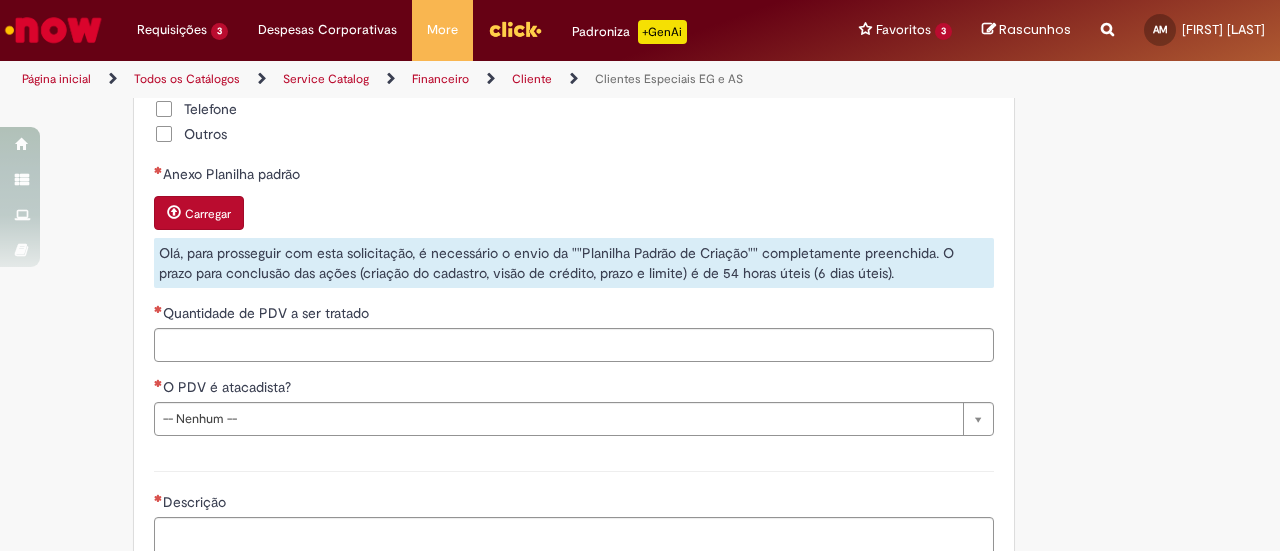 click on "Carregar" at bounding box center (208, 214) 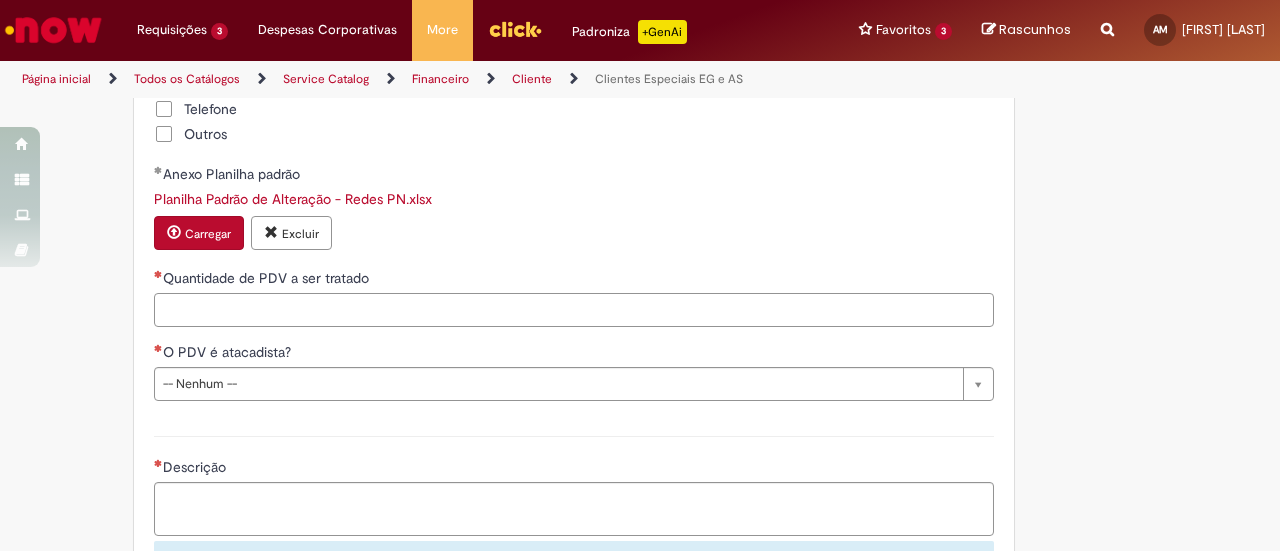 click on "Quantidade de PDV a ser tratado" at bounding box center (574, 310) 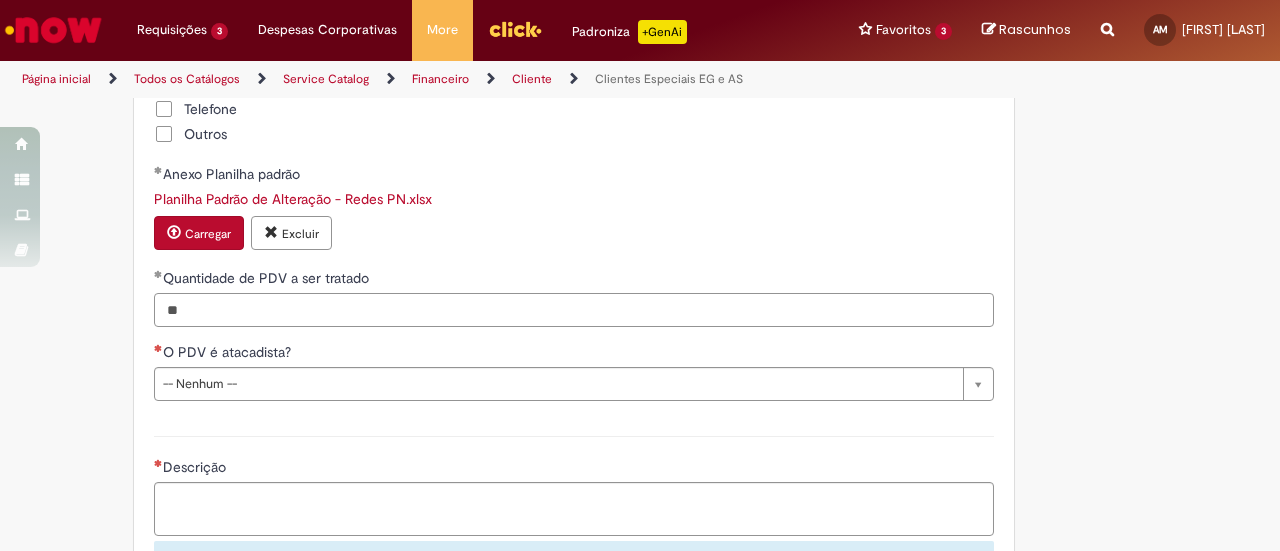 type on "**" 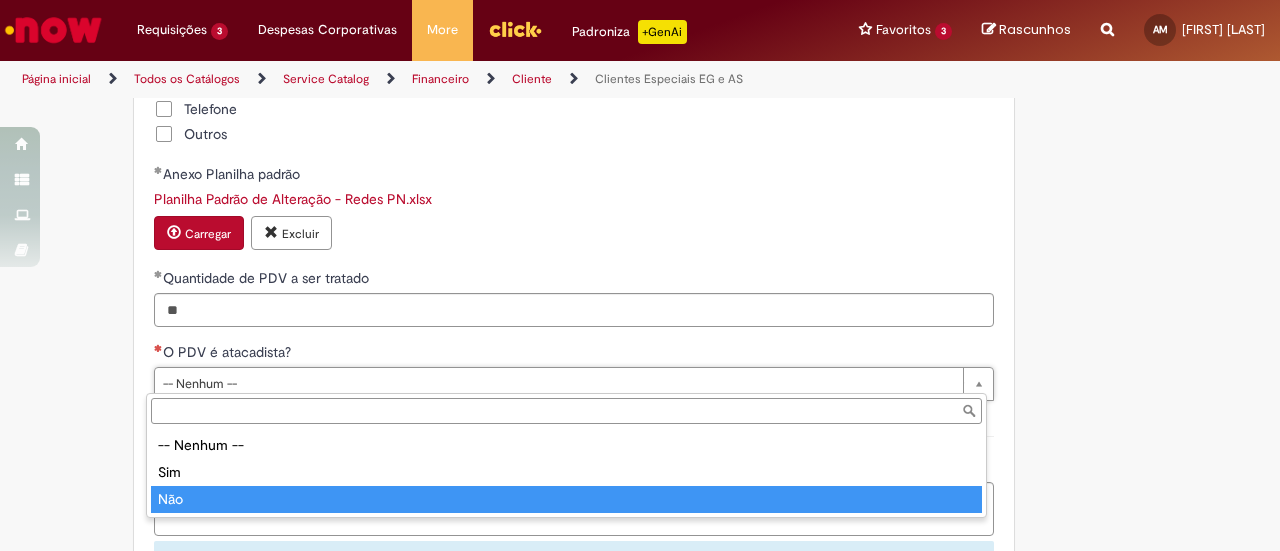 type on "***" 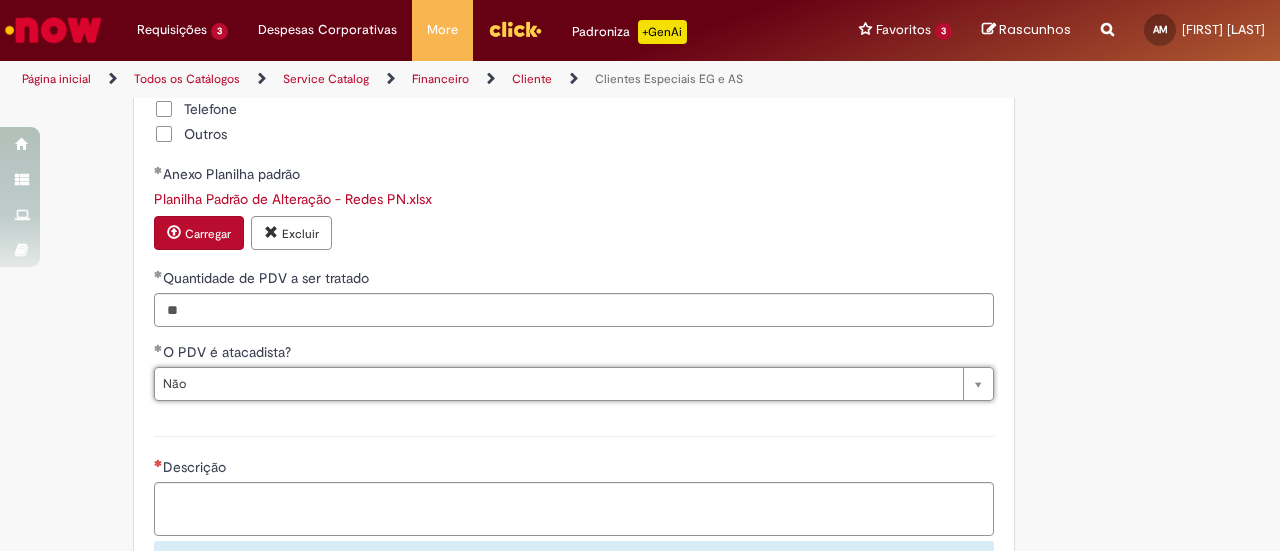 click on "Descrição Sugerimos atenção ao preencher e enviar os dados, pois solicitações de atualização enviadas após a assunção do chamado não poderão ser atendidas." at bounding box center [574, 510] 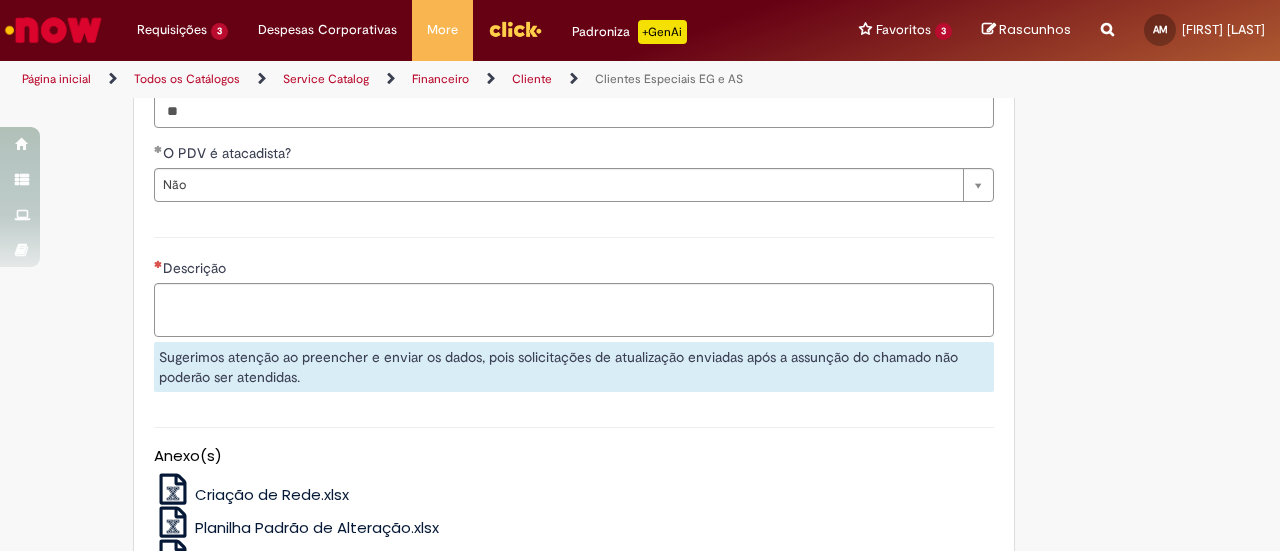 scroll, scrollTop: 1900, scrollLeft: 0, axis: vertical 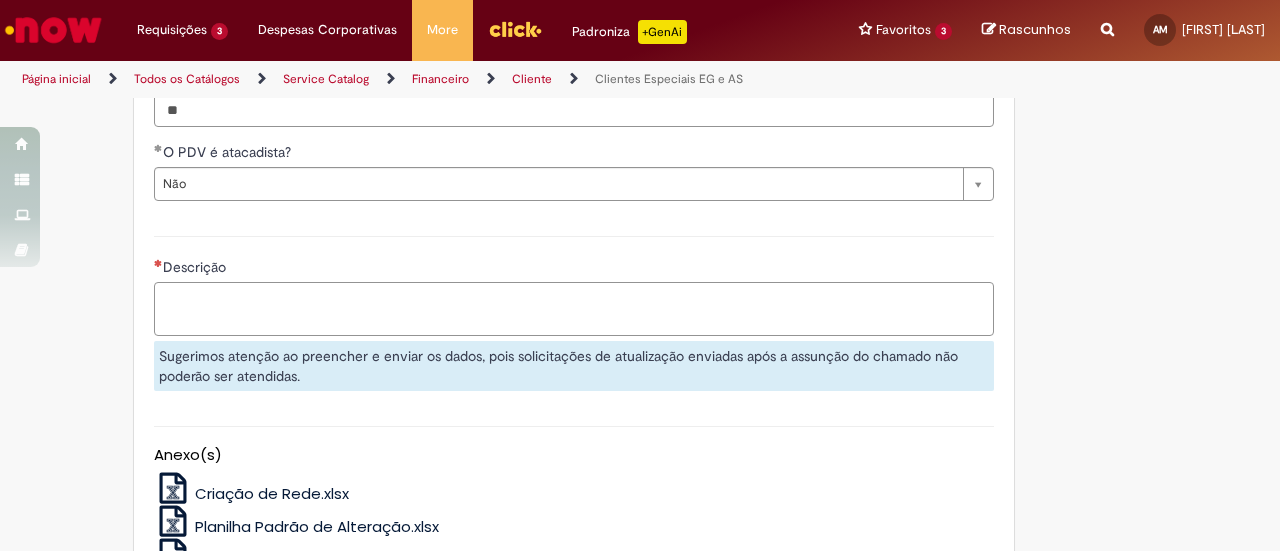 click on "Descrição" at bounding box center (574, 308) 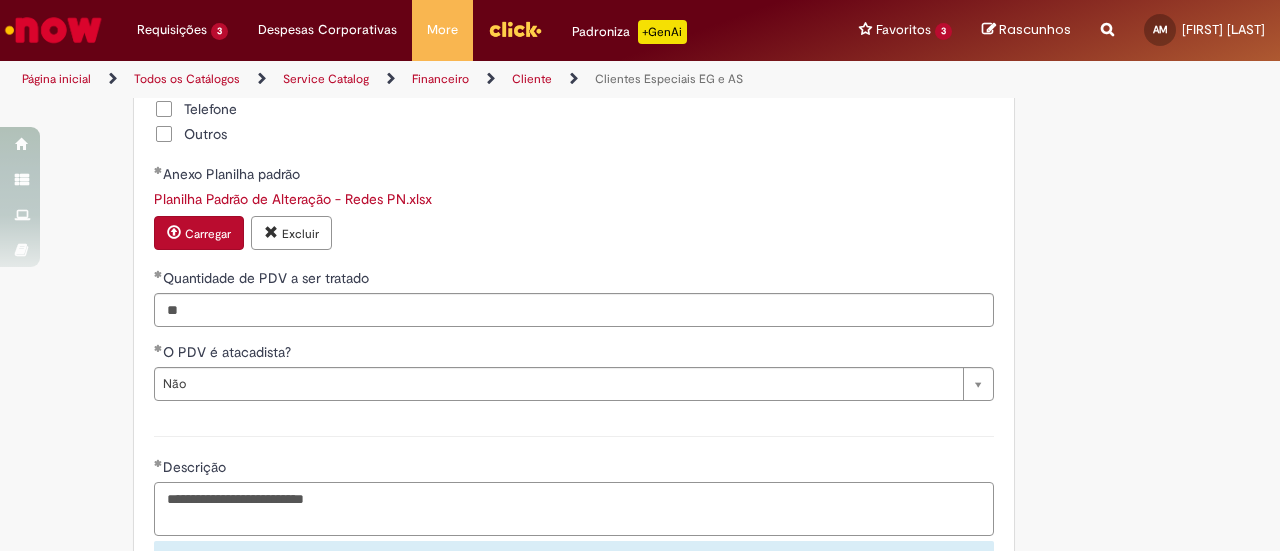 scroll, scrollTop: 2000, scrollLeft: 0, axis: vertical 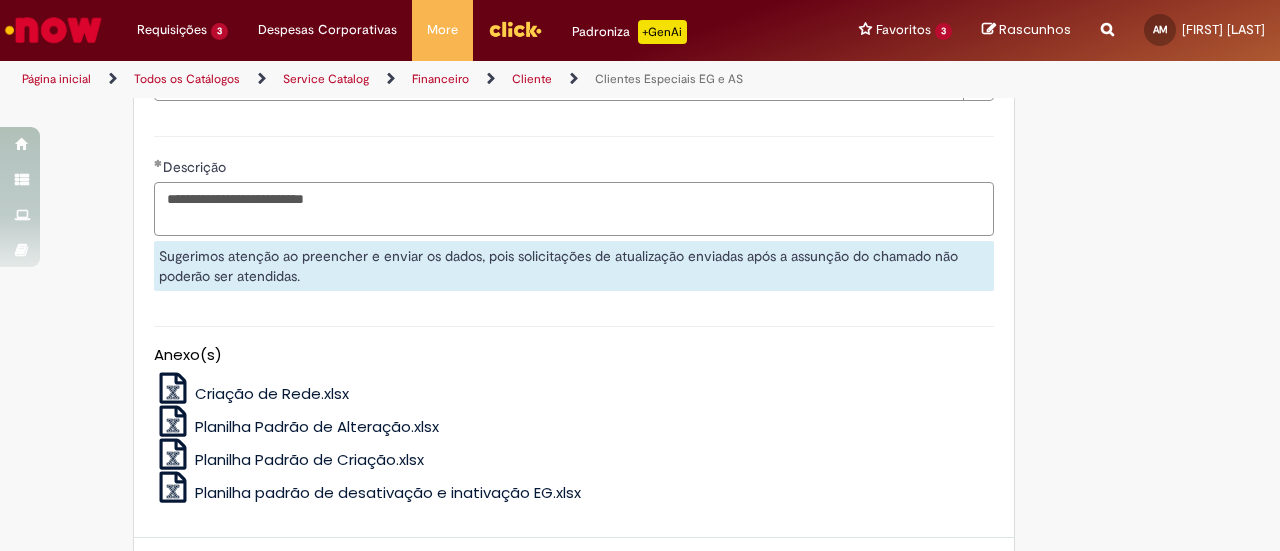 click on "**********" at bounding box center (574, 208) 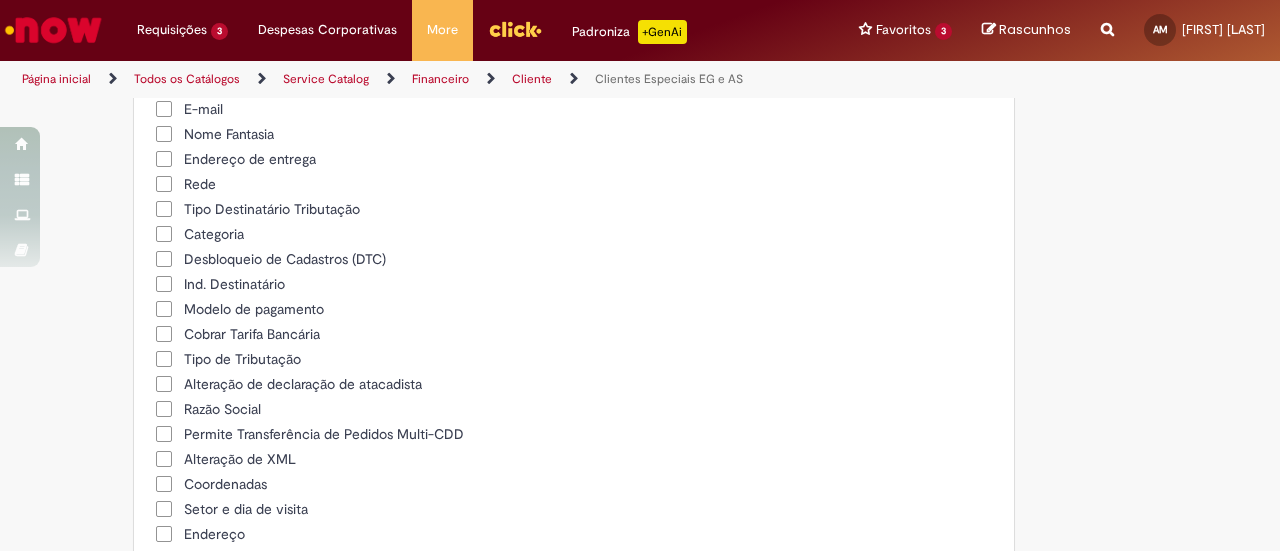 scroll, scrollTop: 800, scrollLeft: 0, axis: vertical 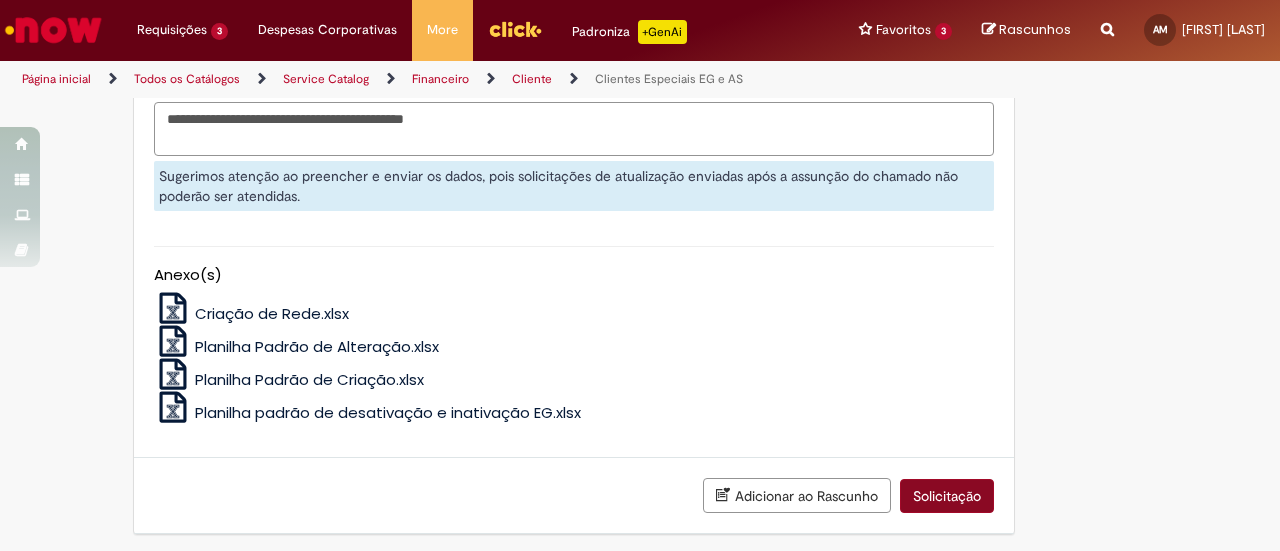 type on "**********" 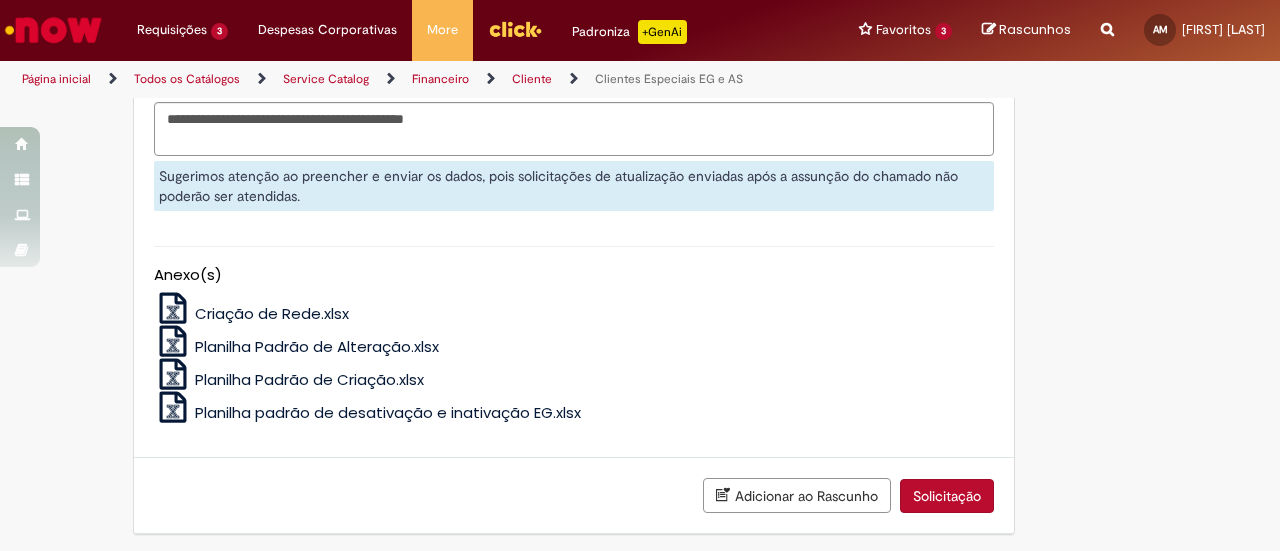 click on "Solicitação" at bounding box center [947, 496] 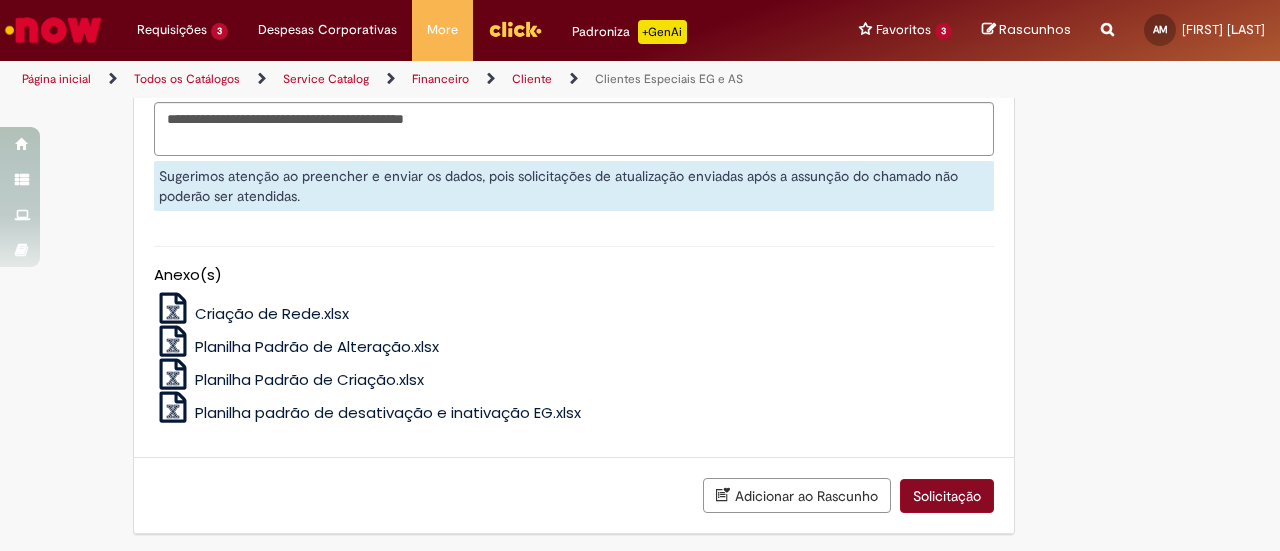 scroll, scrollTop: 2025, scrollLeft: 0, axis: vertical 